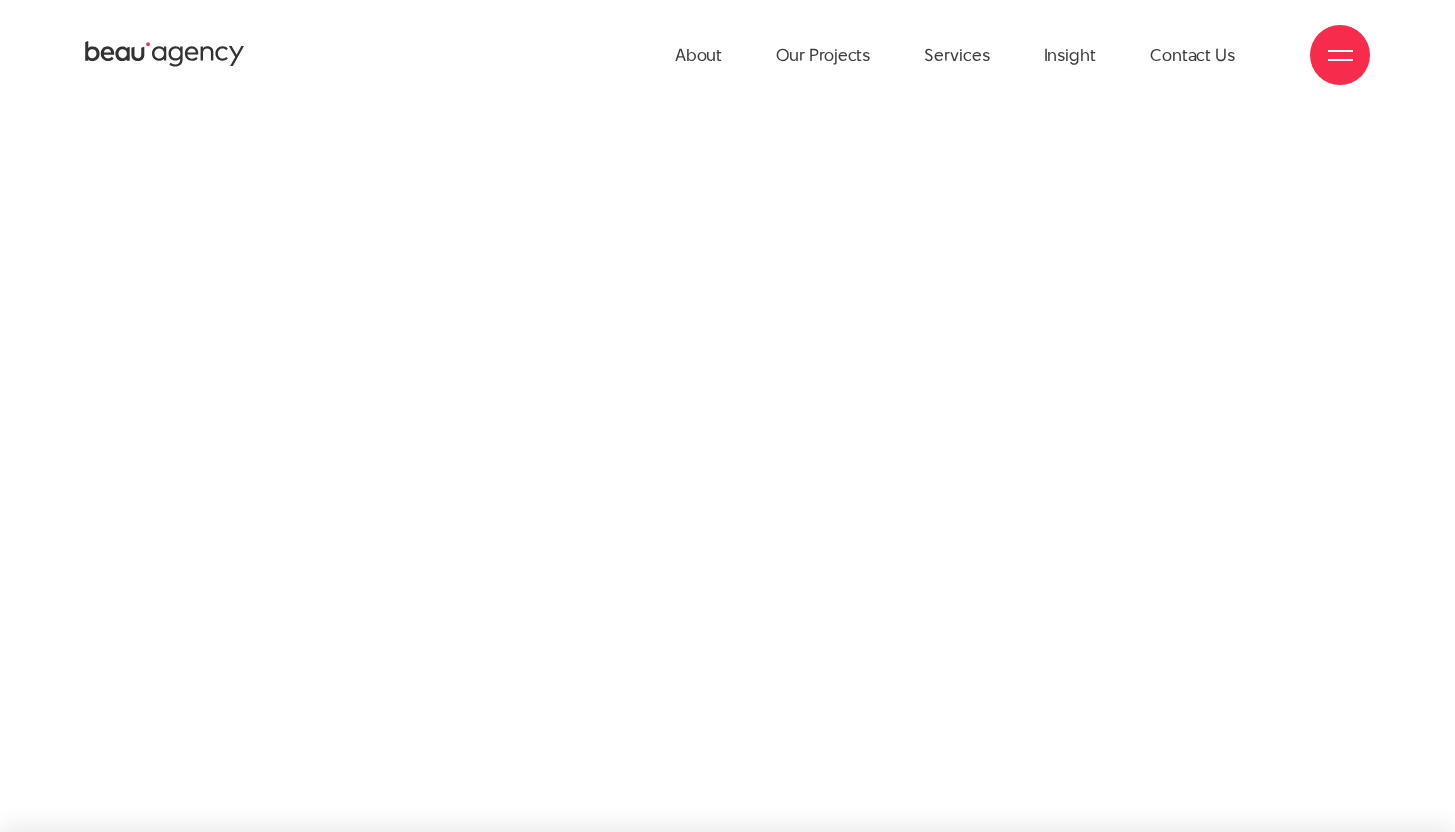 scroll, scrollTop: 0, scrollLeft: 0, axis: both 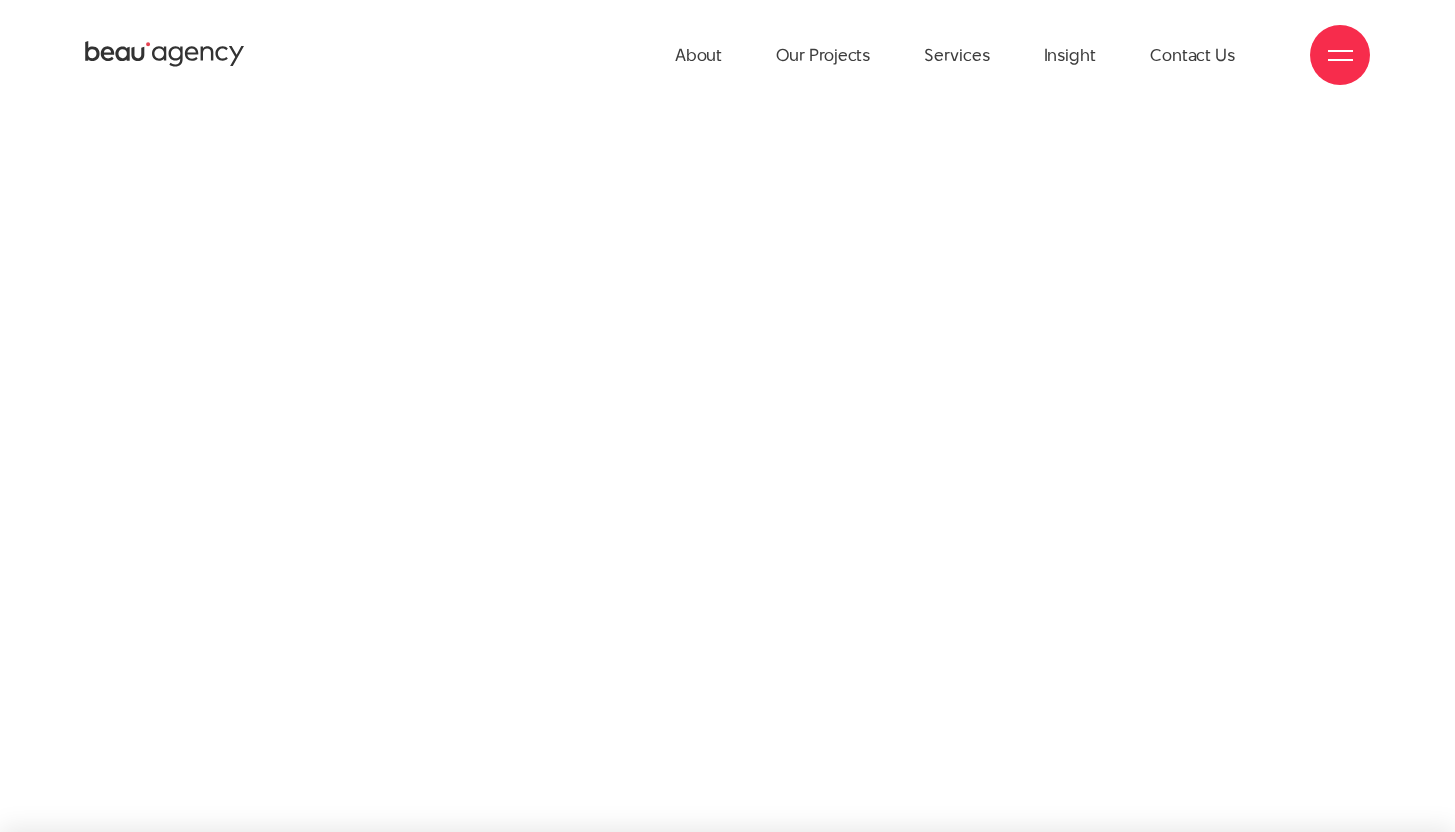 click at bounding box center (727, 6726) 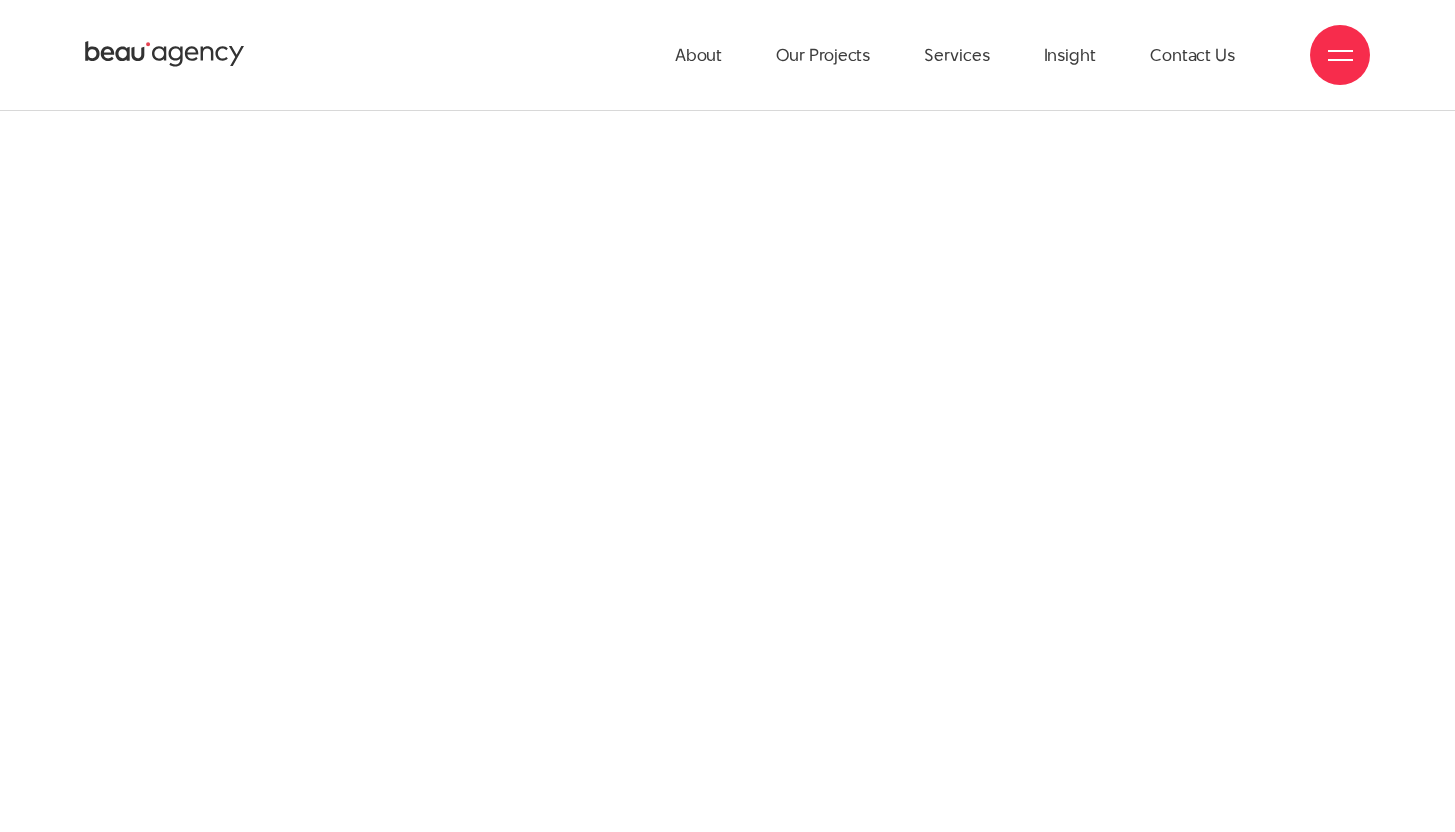 scroll, scrollTop: 0, scrollLeft: 0, axis: both 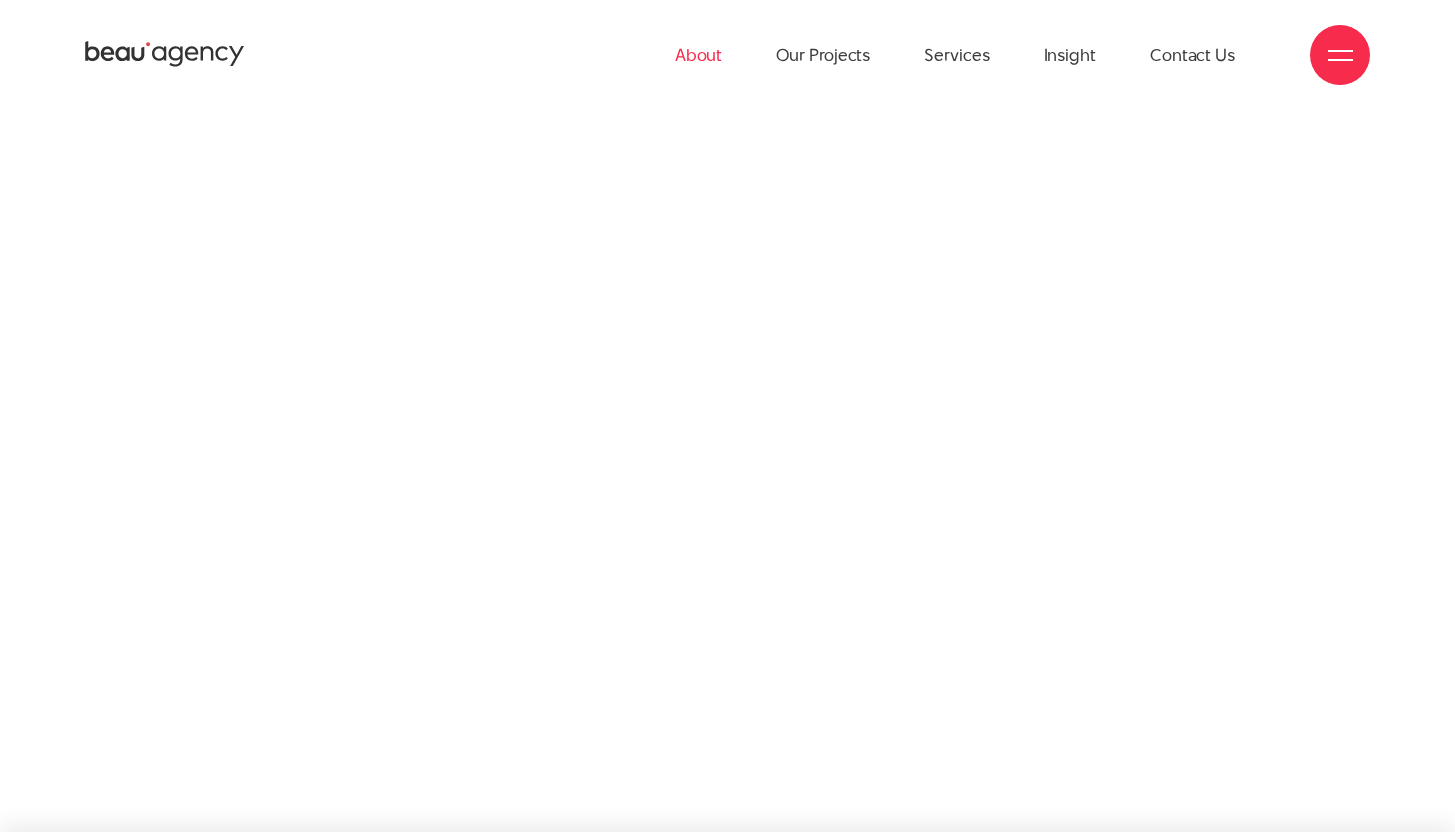 click on "About" at bounding box center (699, 55) 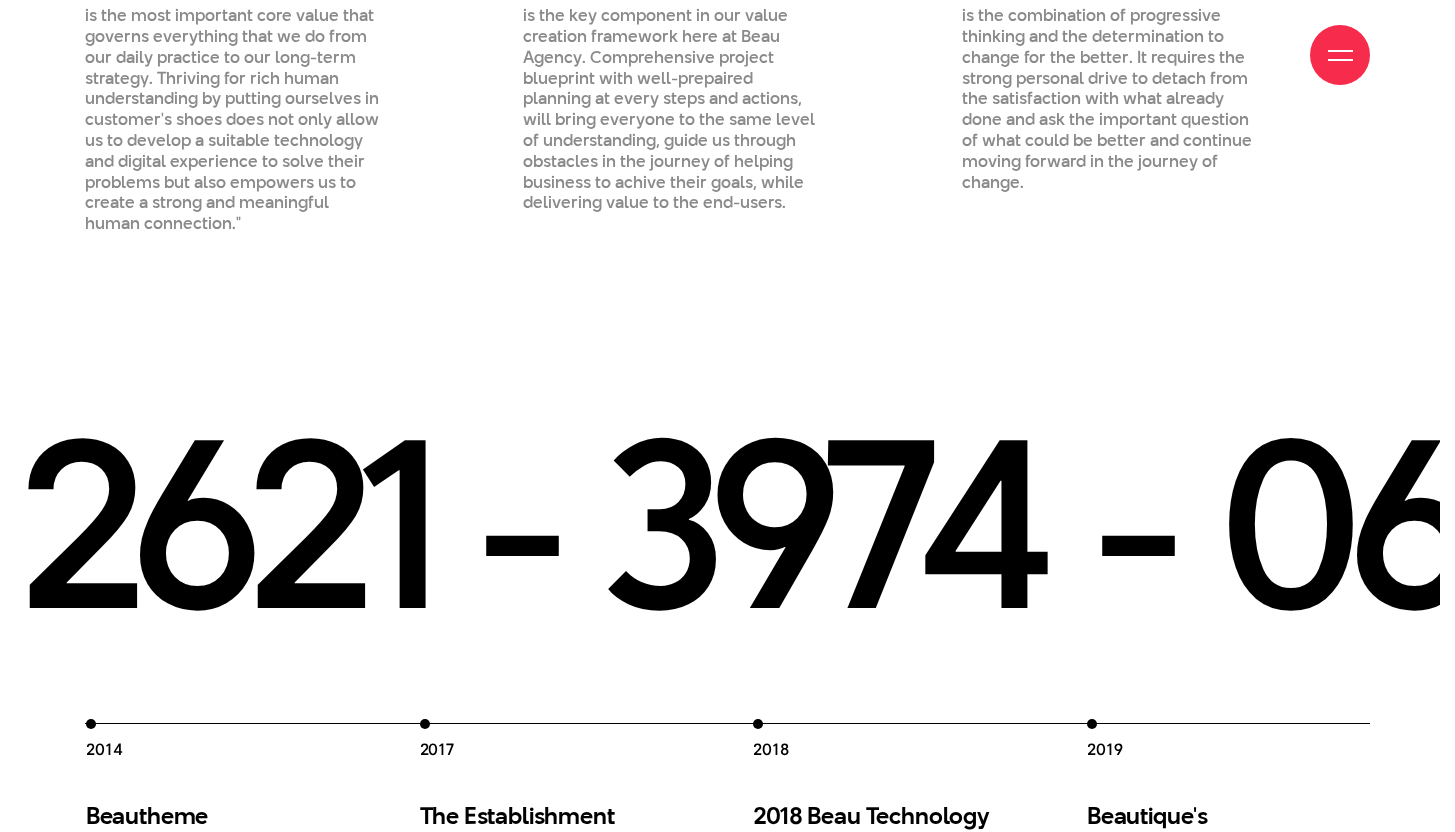 scroll, scrollTop: 2365, scrollLeft: 0, axis: vertical 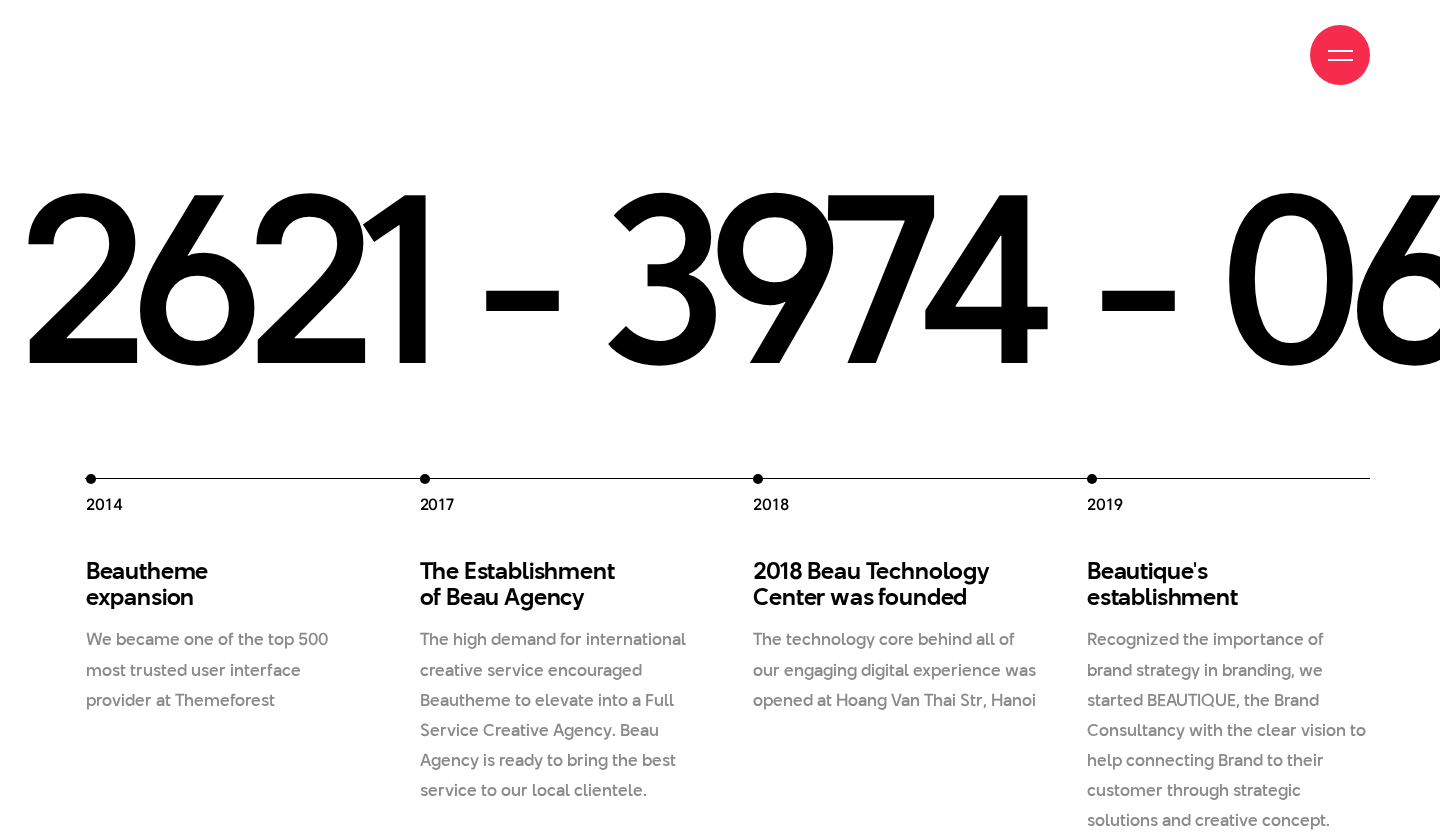 drag, startPoint x: 897, startPoint y: 315, endPoint x: 566, endPoint y: 312, distance: 331.01358 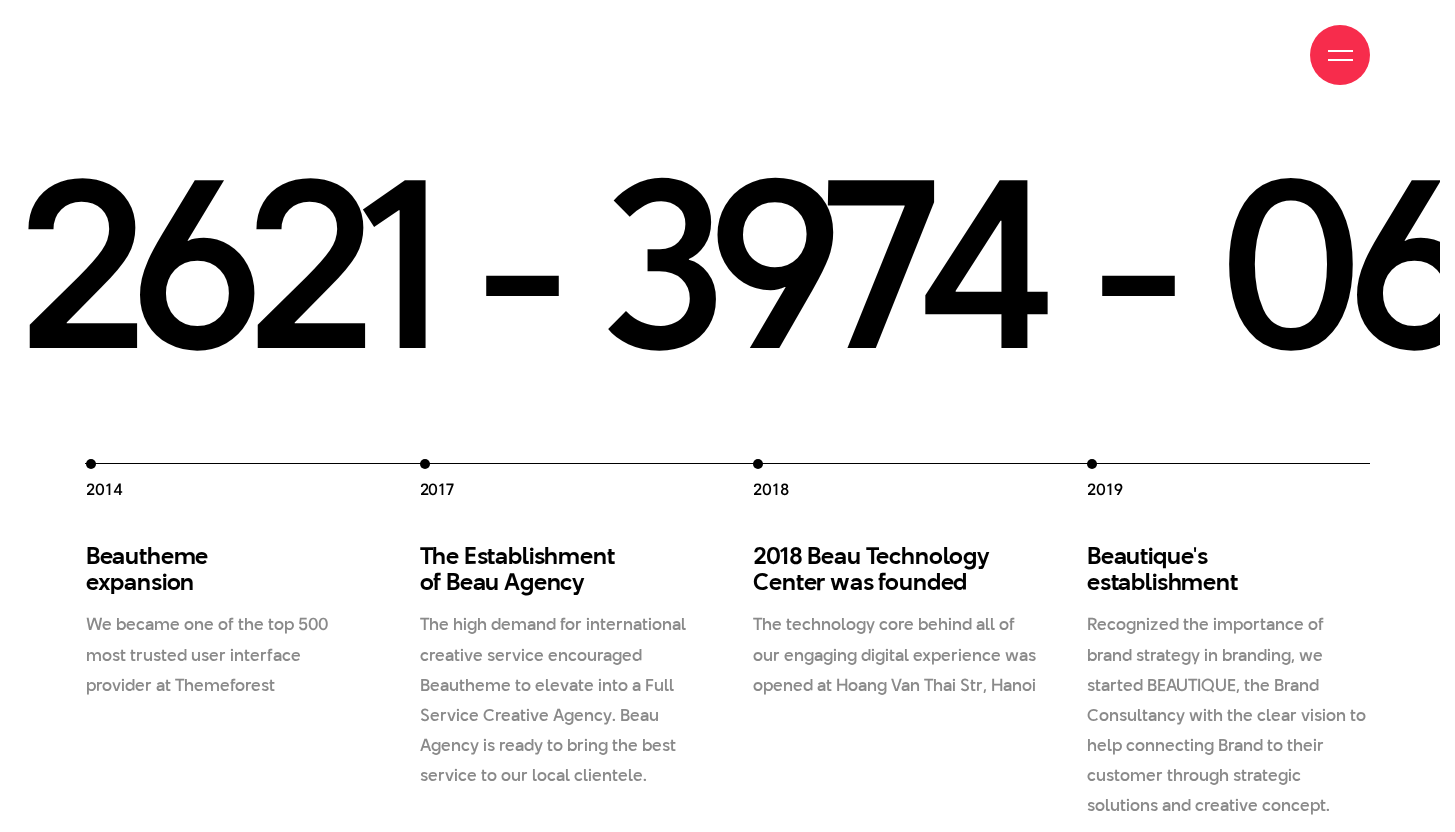 scroll, scrollTop: 2814, scrollLeft: 0, axis: vertical 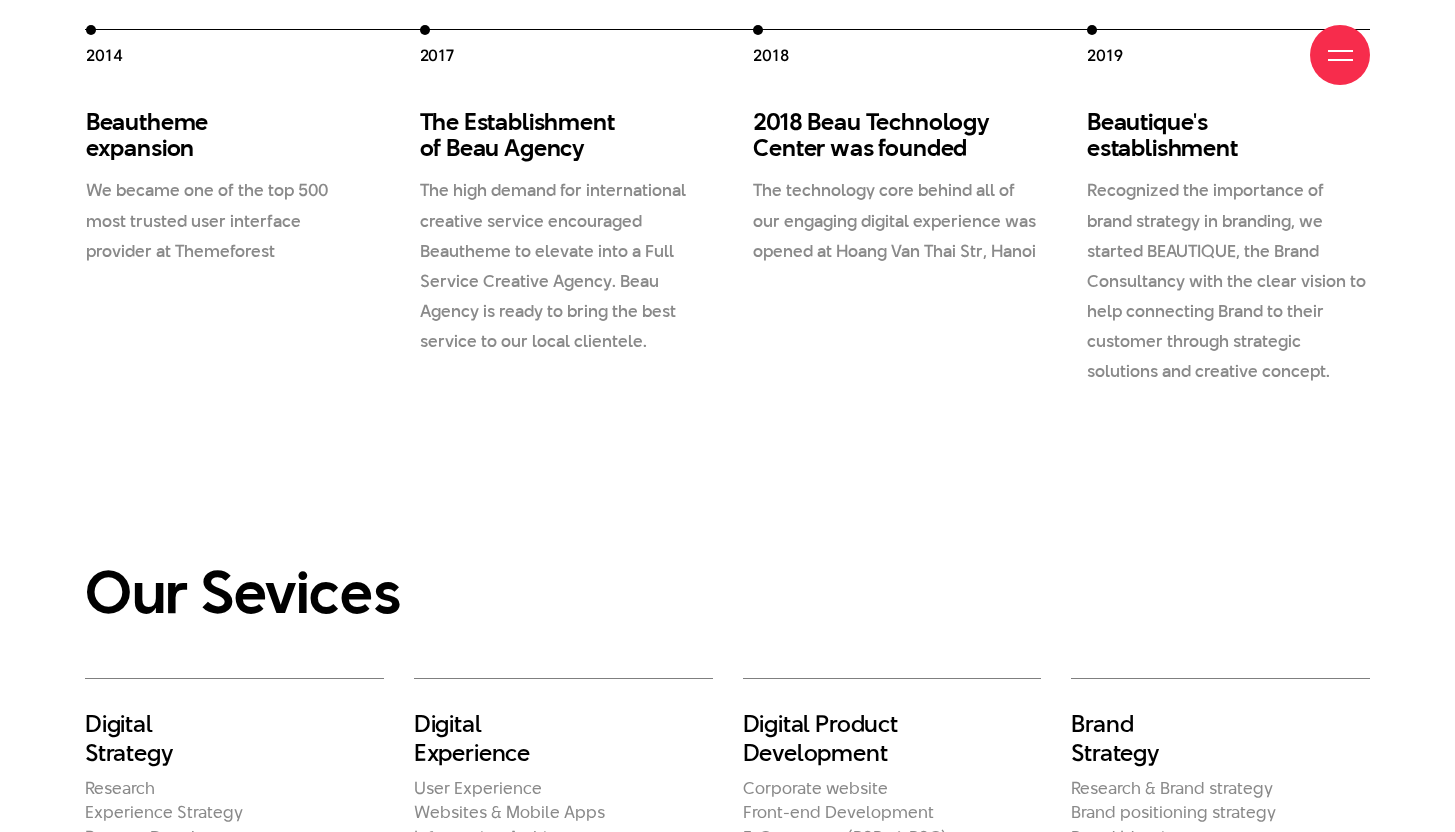 click on "Our Sevices" at bounding box center (727, 592) 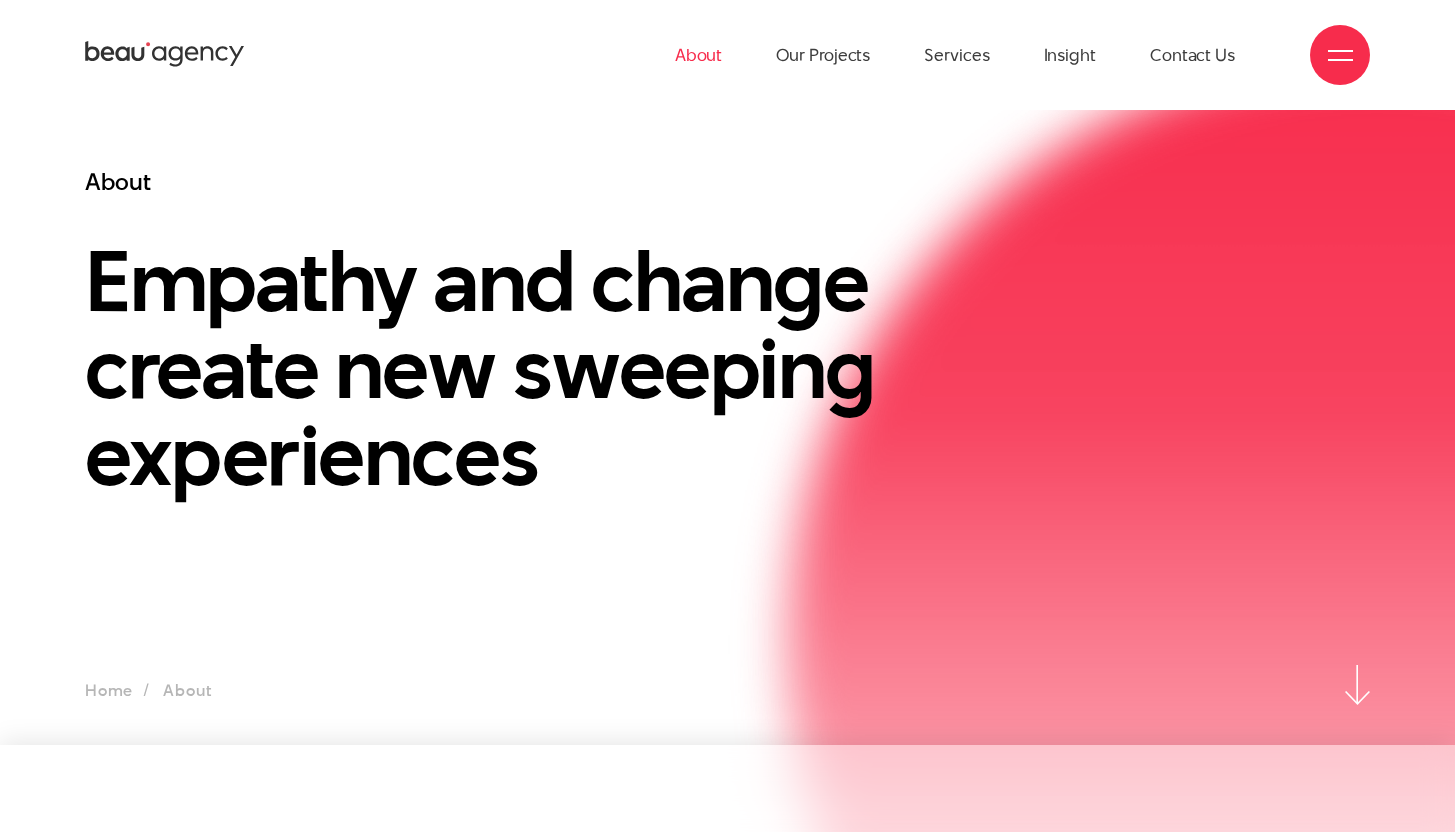 scroll, scrollTop: 0, scrollLeft: 0, axis: both 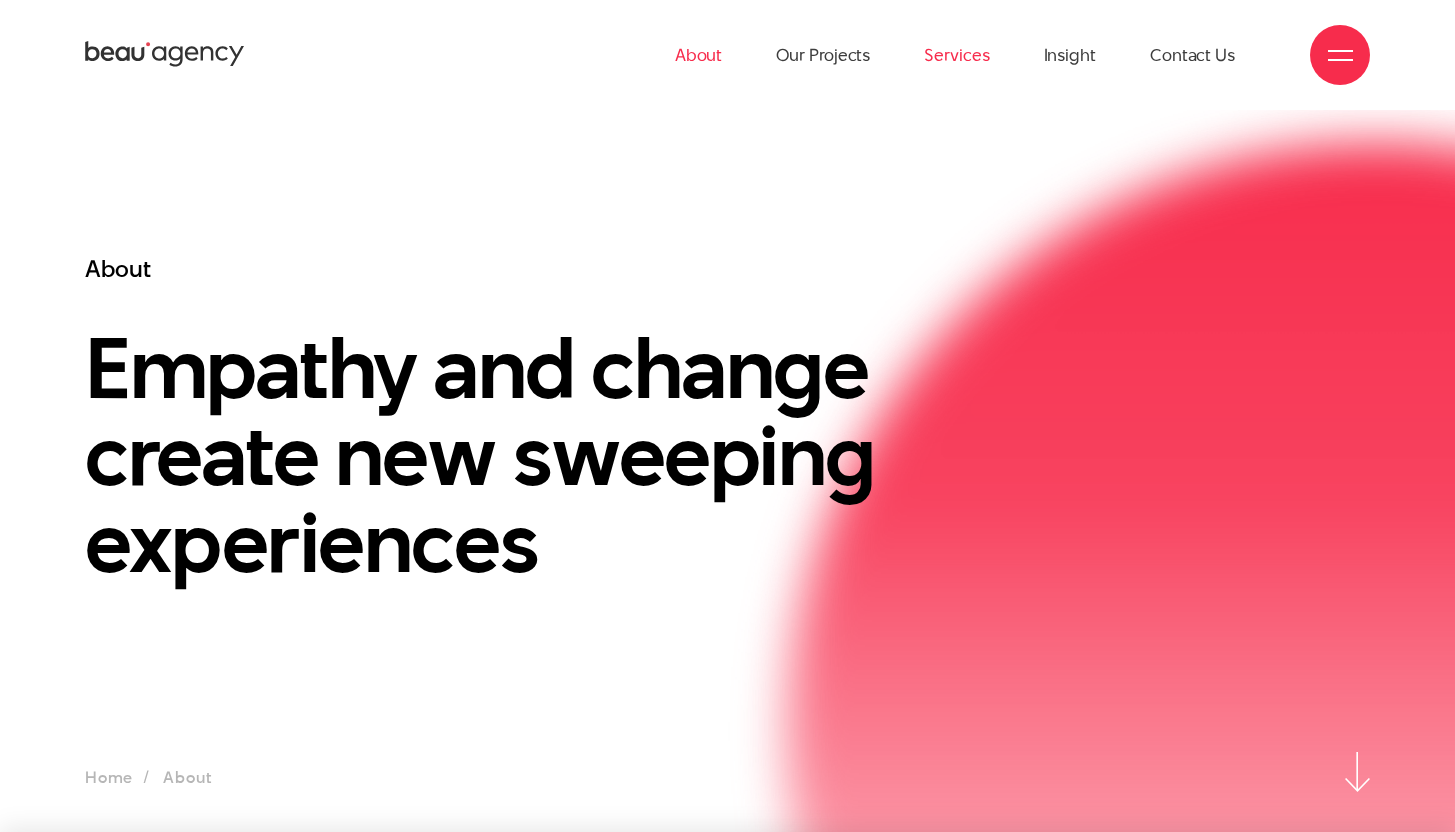 click on "Services" at bounding box center [956, 55] 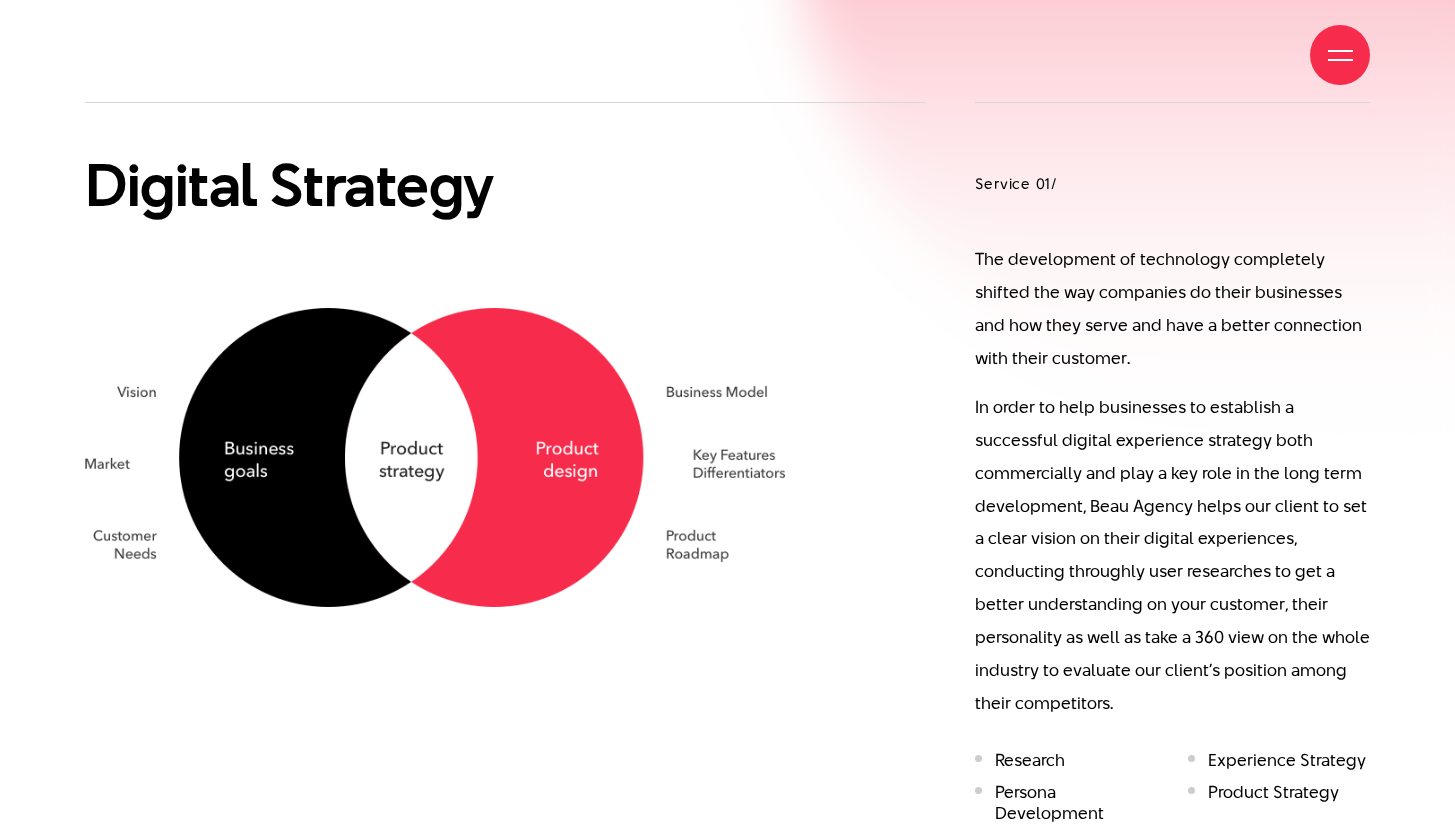 scroll, scrollTop: 1304, scrollLeft: 0, axis: vertical 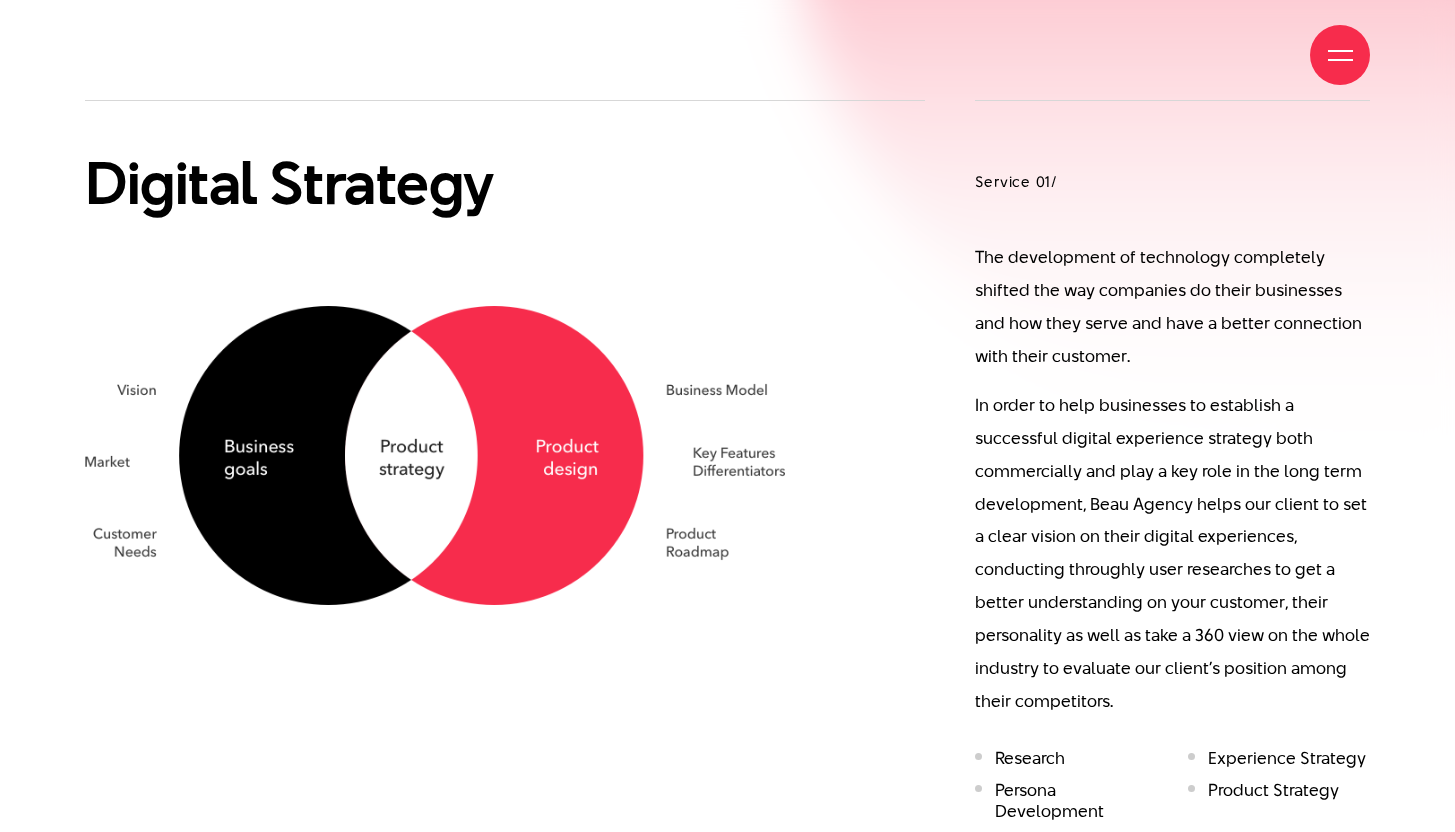 click at bounding box center [435, 455] 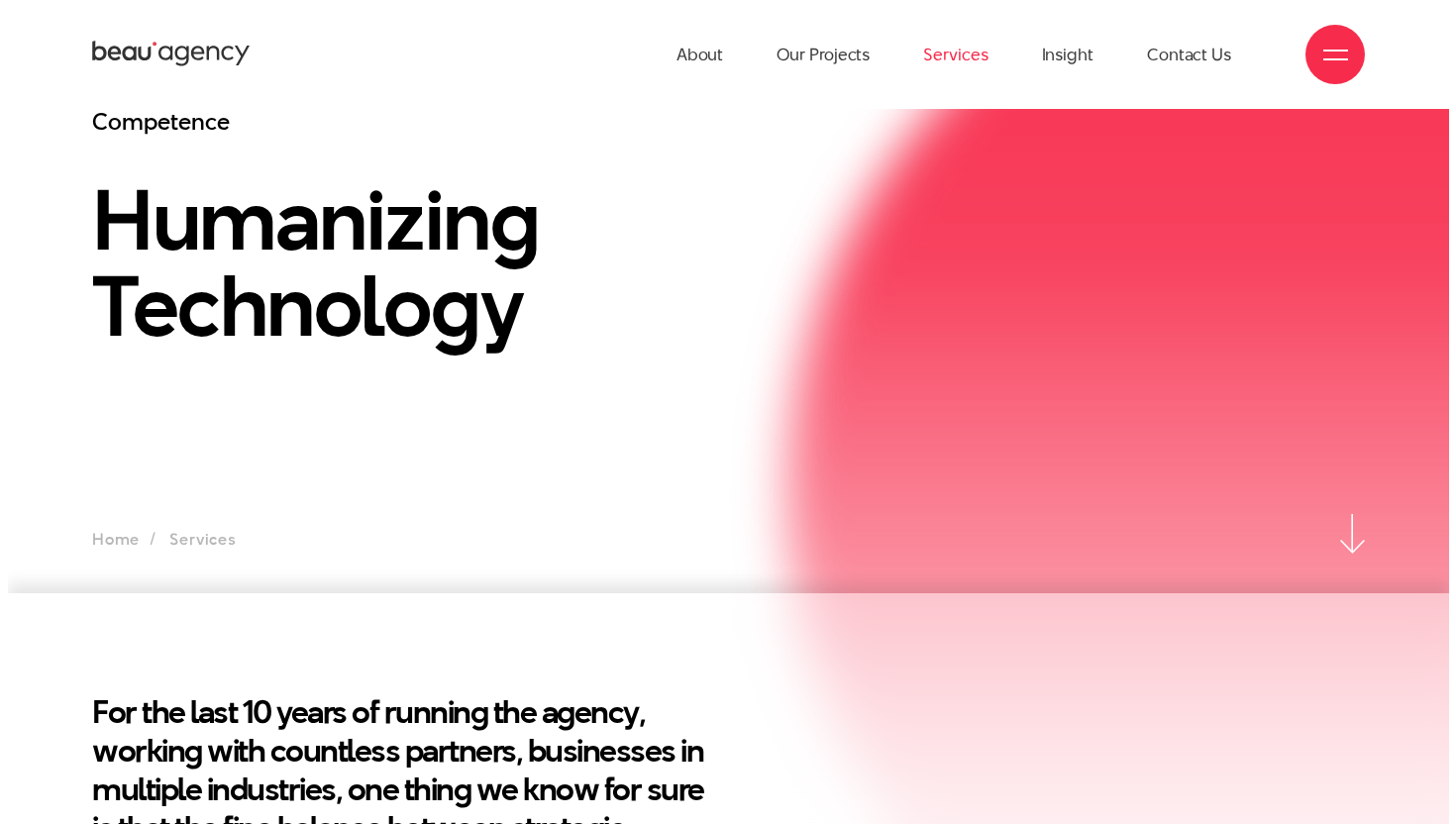 scroll, scrollTop: 0, scrollLeft: 0, axis: both 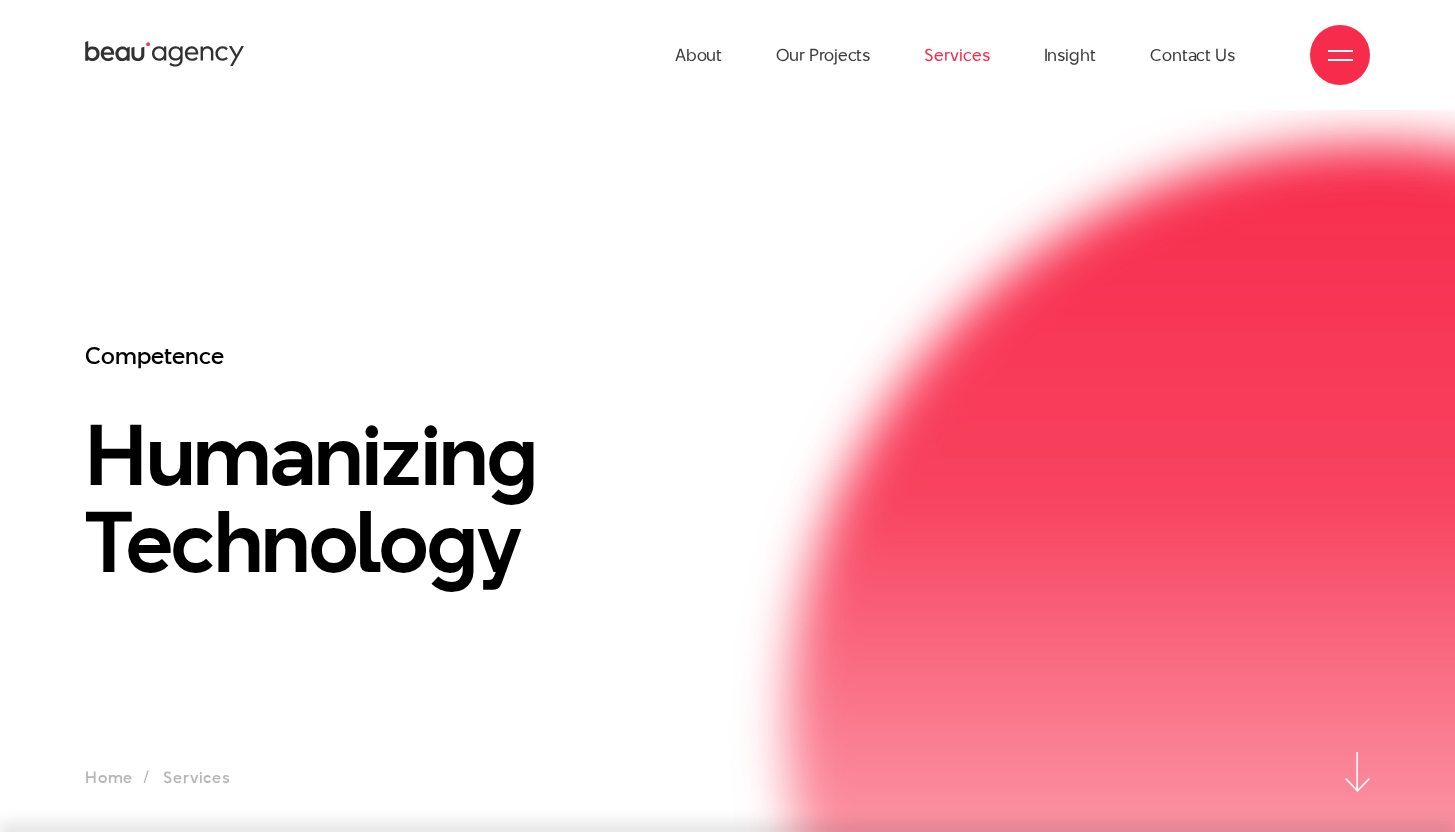 click at bounding box center [1340, 55] 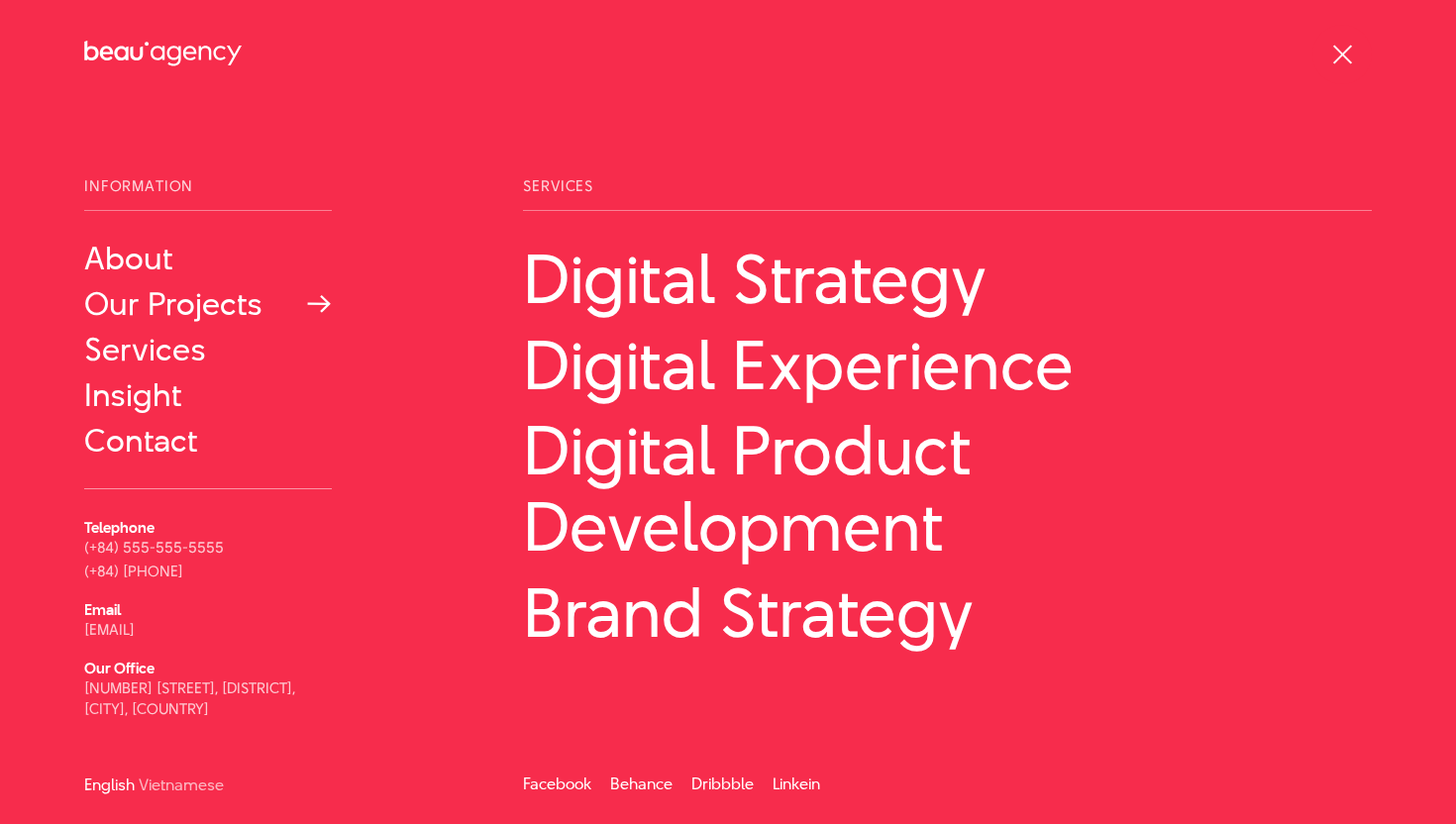 scroll, scrollTop: 1, scrollLeft: 0, axis: vertical 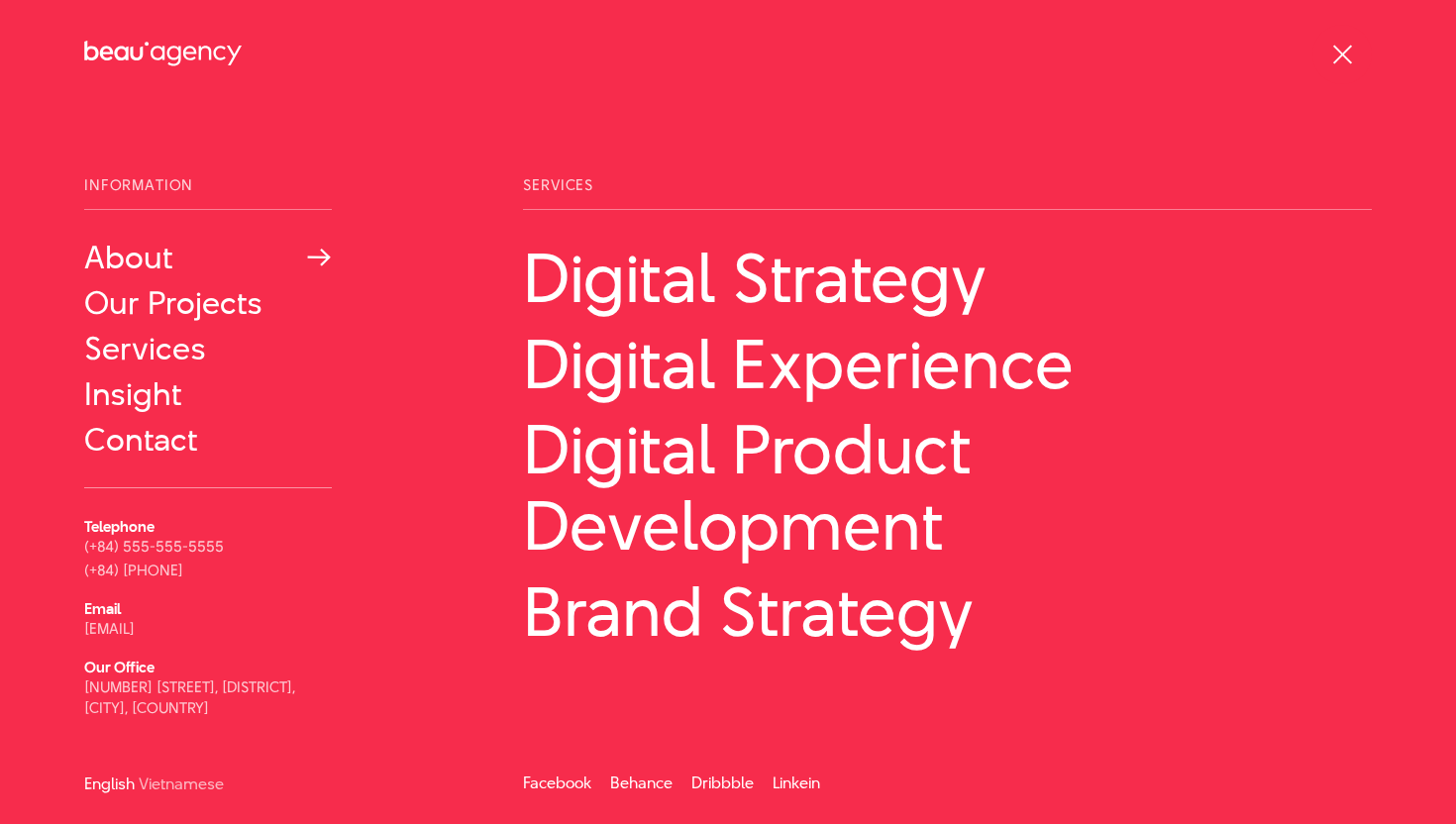 click on "About" at bounding box center [208, 258] 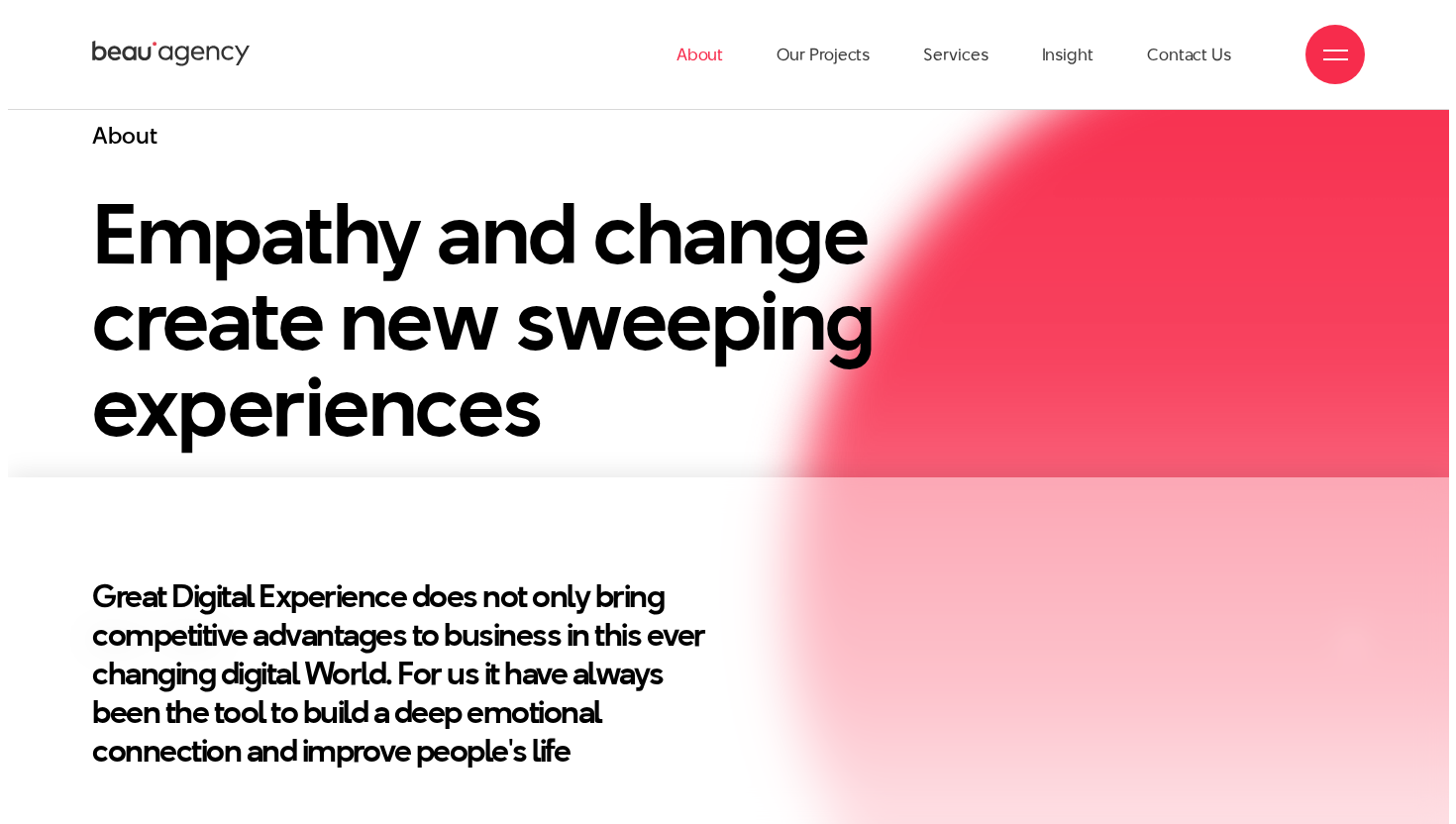 scroll, scrollTop: 0, scrollLeft: 0, axis: both 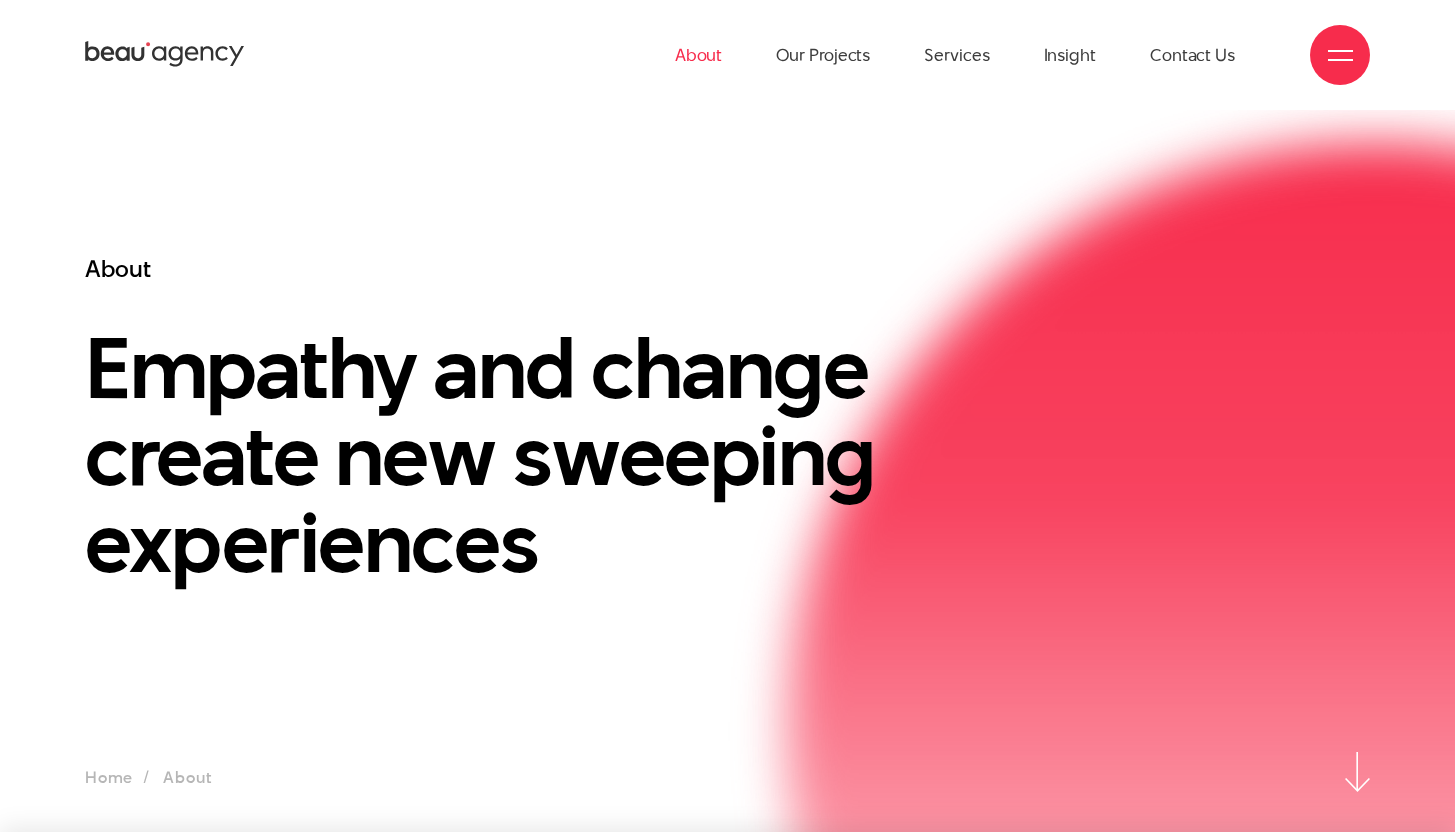 click at bounding box center [1340, 55] 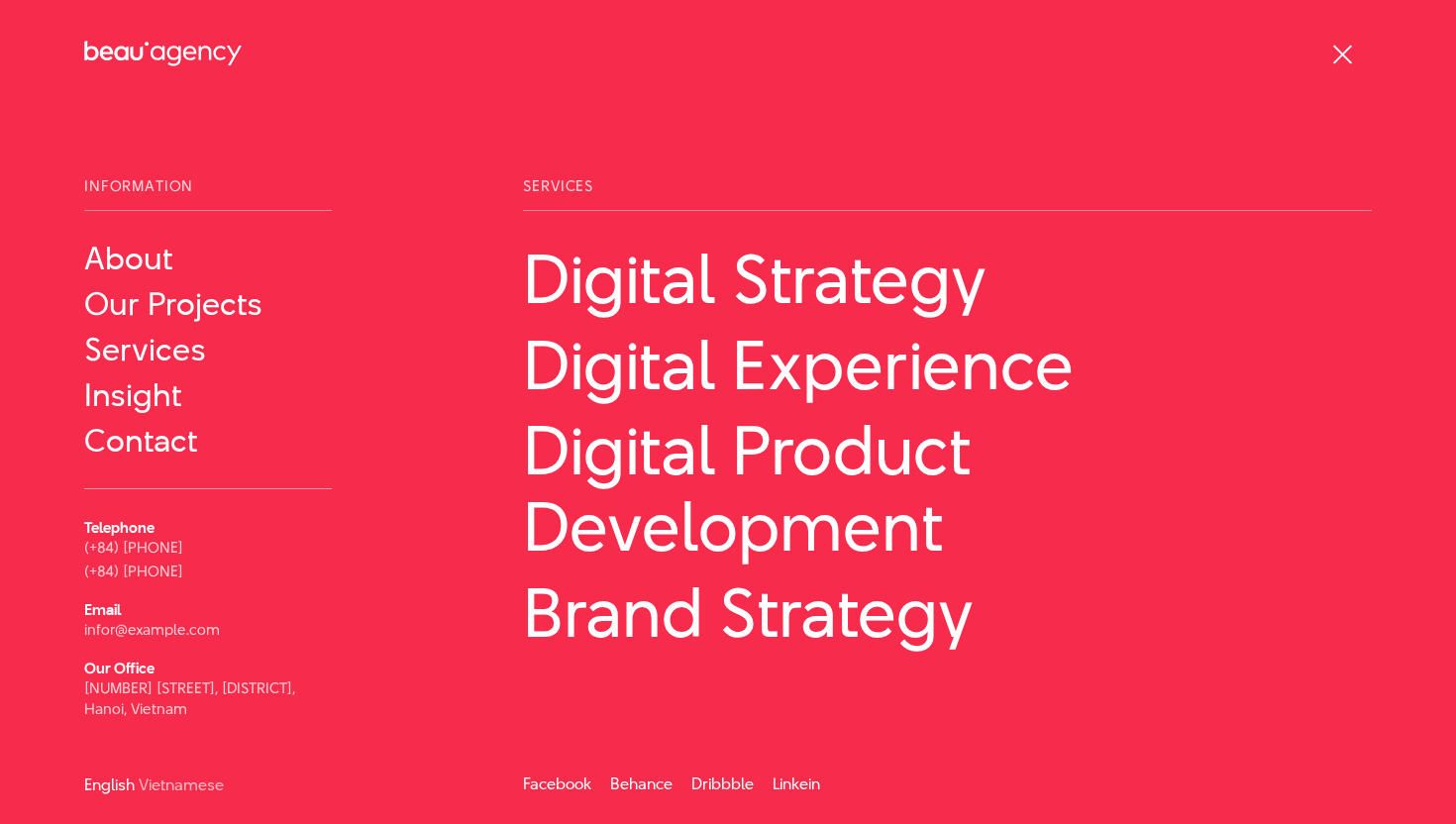 scroll, scrollTop: 1, scrollLeft: 0, axis: vertical 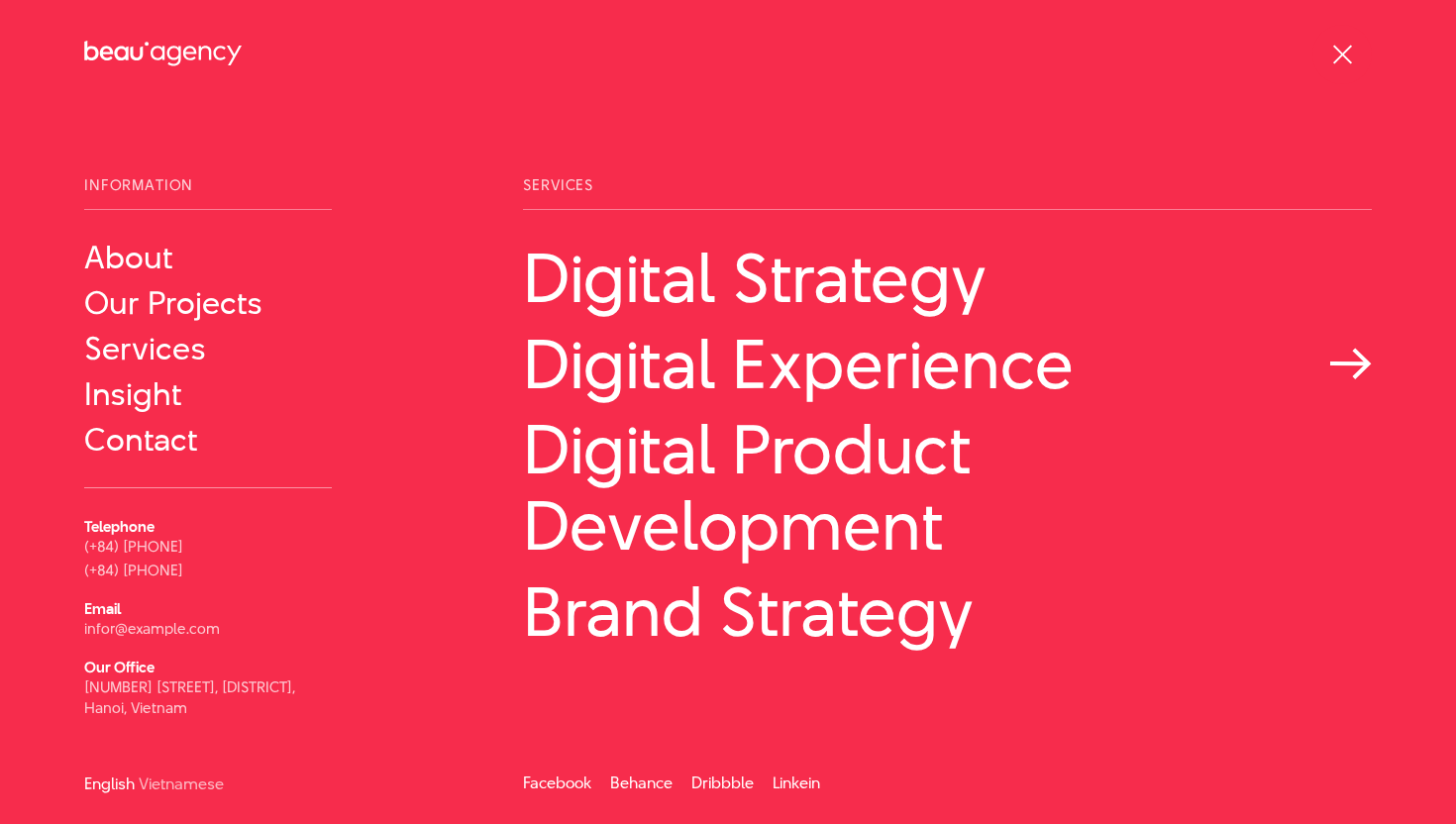 click on "Digital Experience" at bounding box center [947, 363] 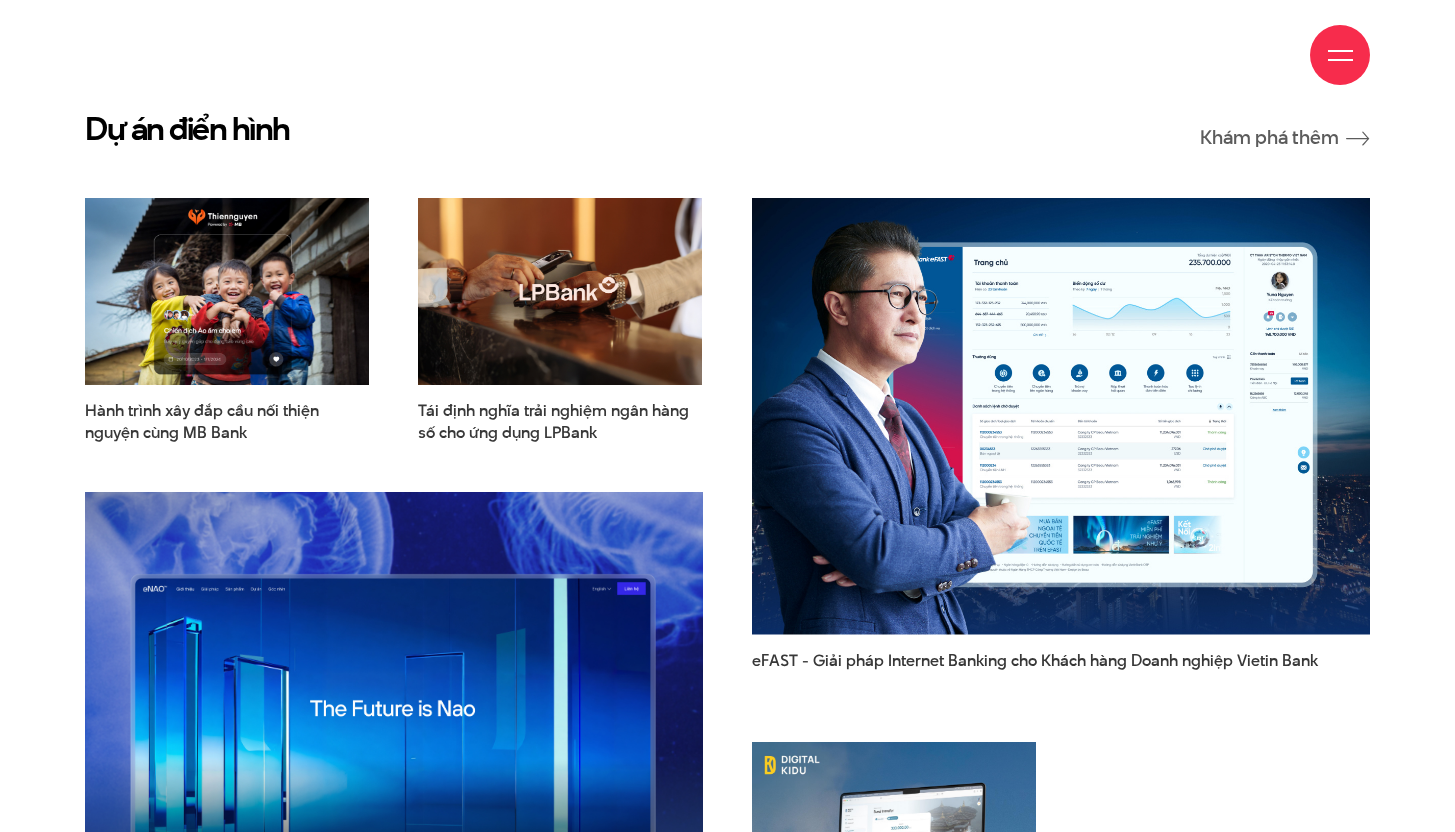 scroll, scrollTop: 4748, scrollLeft: 0, axis: vertical 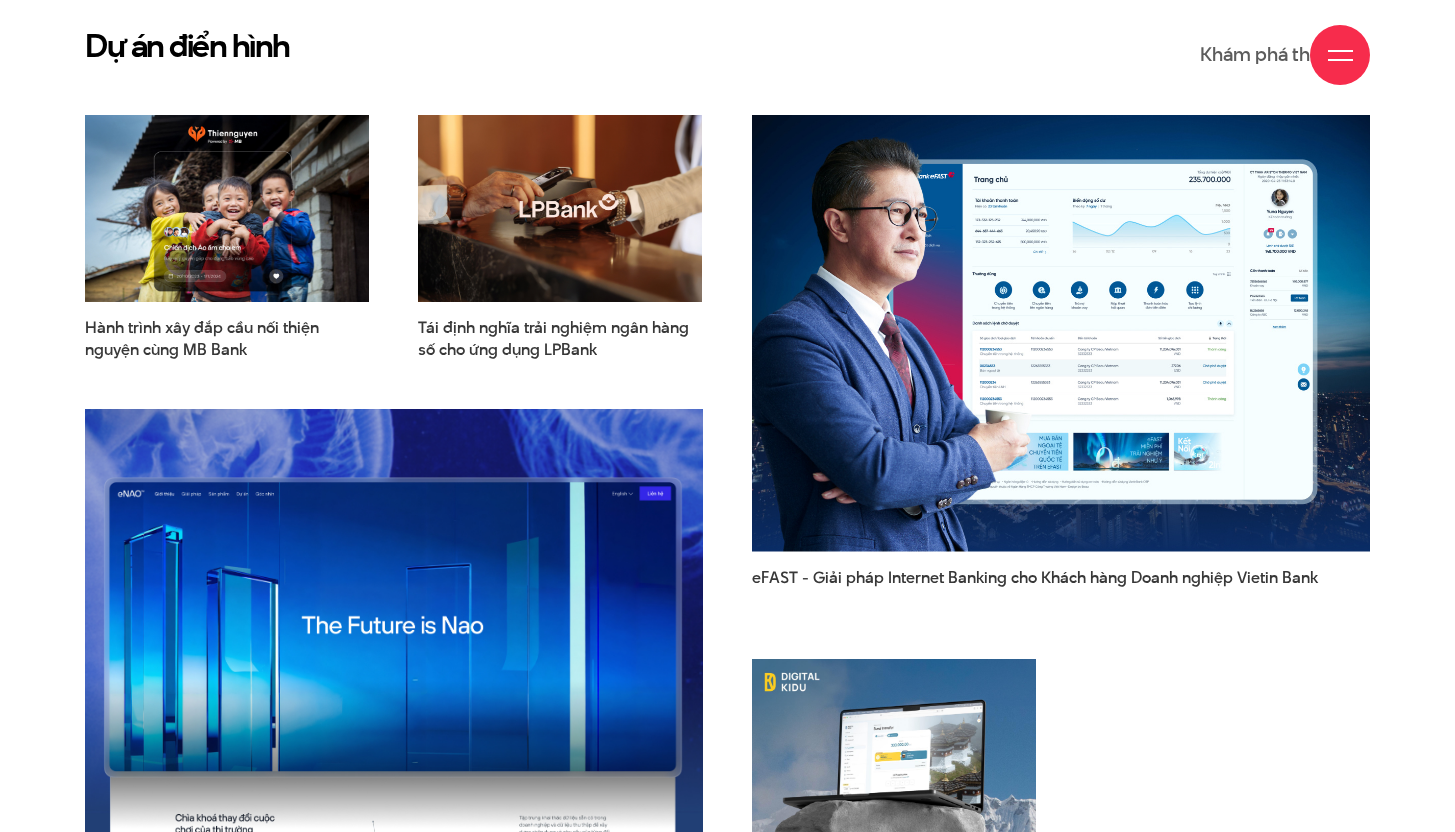 click at bounding box center (393, 628) 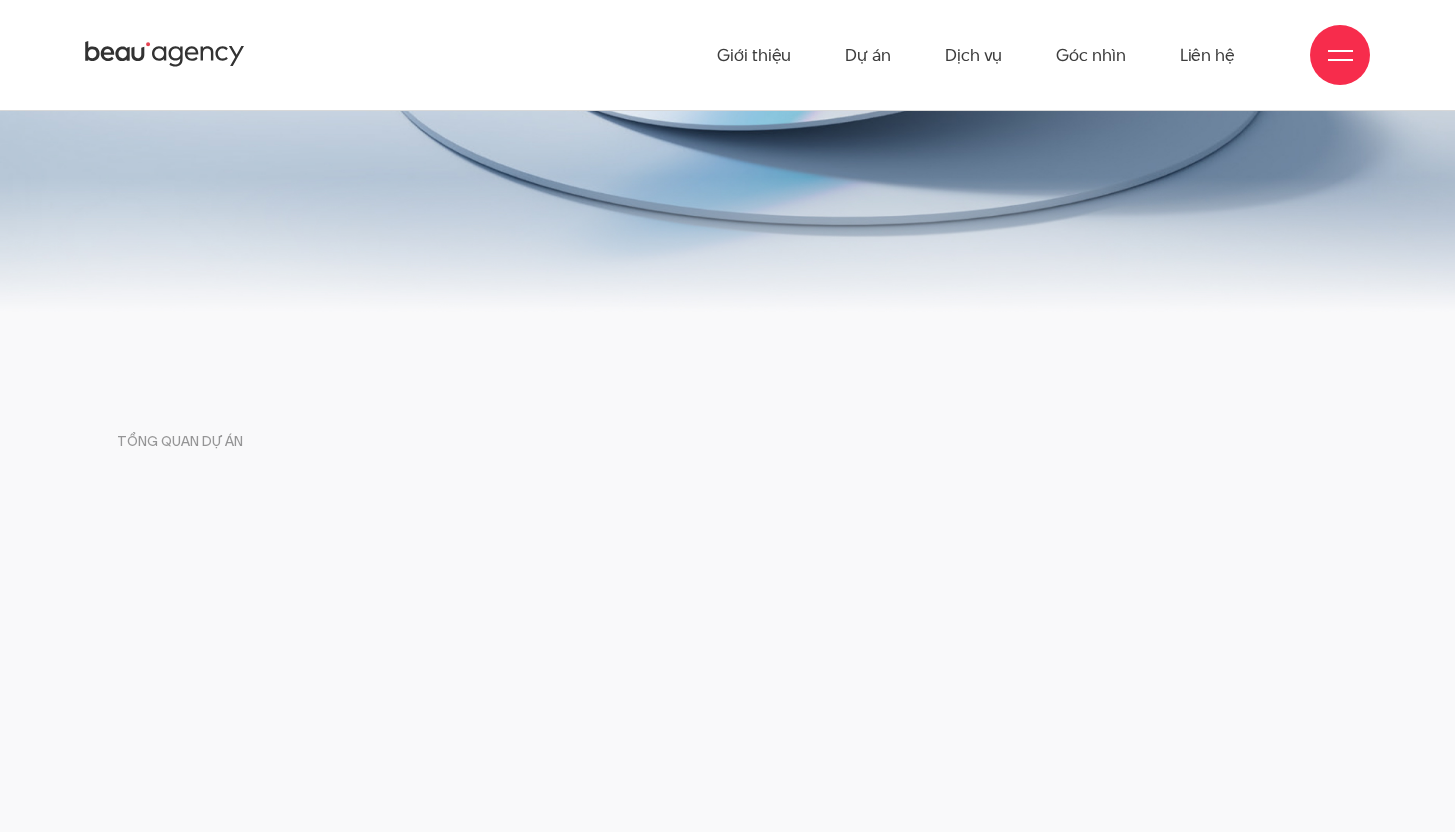 scroll, scrollTop: 0, scrollLeft: 0, axis: both 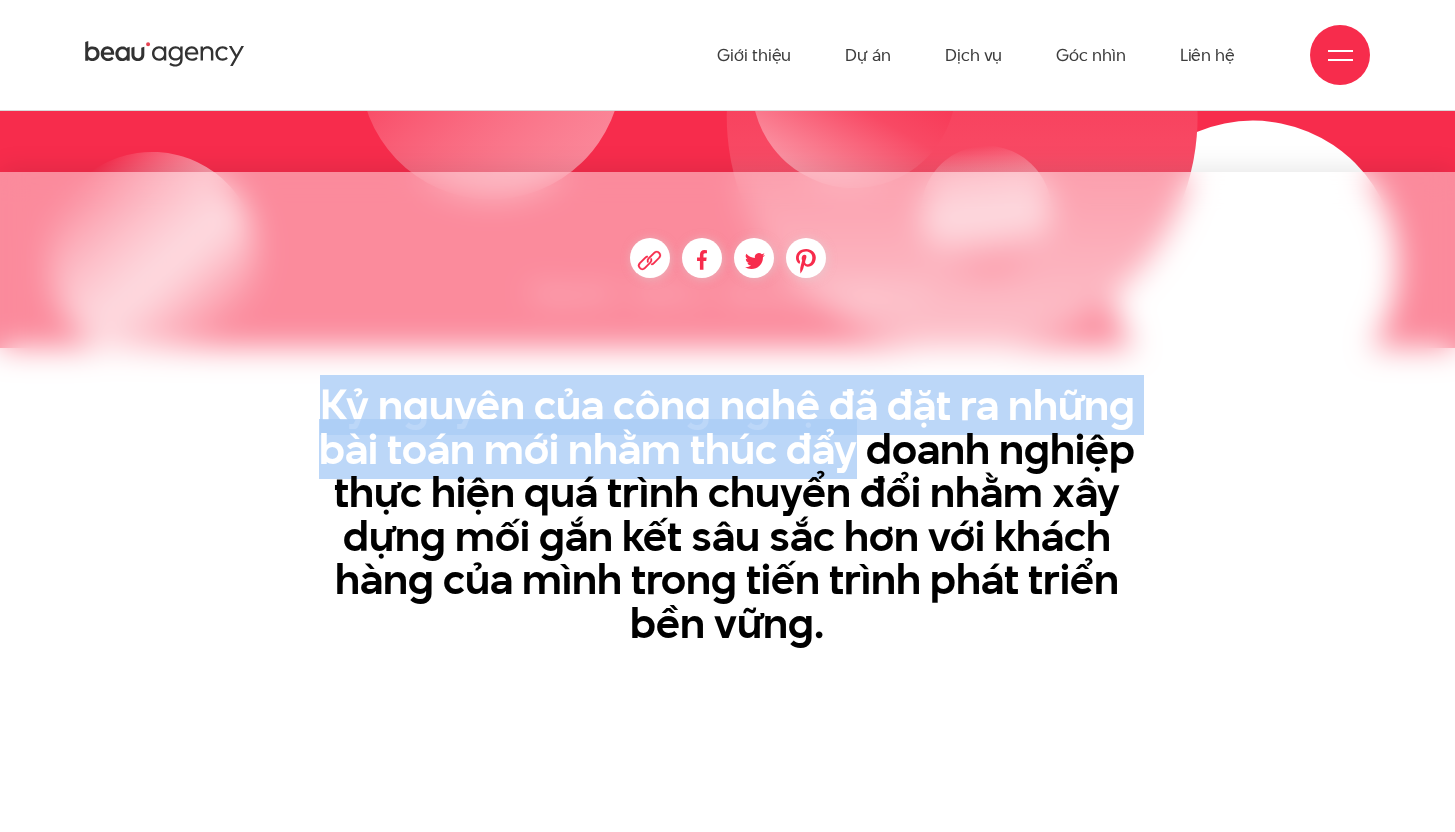 drag, startPoint x: 298, startPoint y: 397, endPoint x: 853, endPoint y: 477, distance: 560.73615 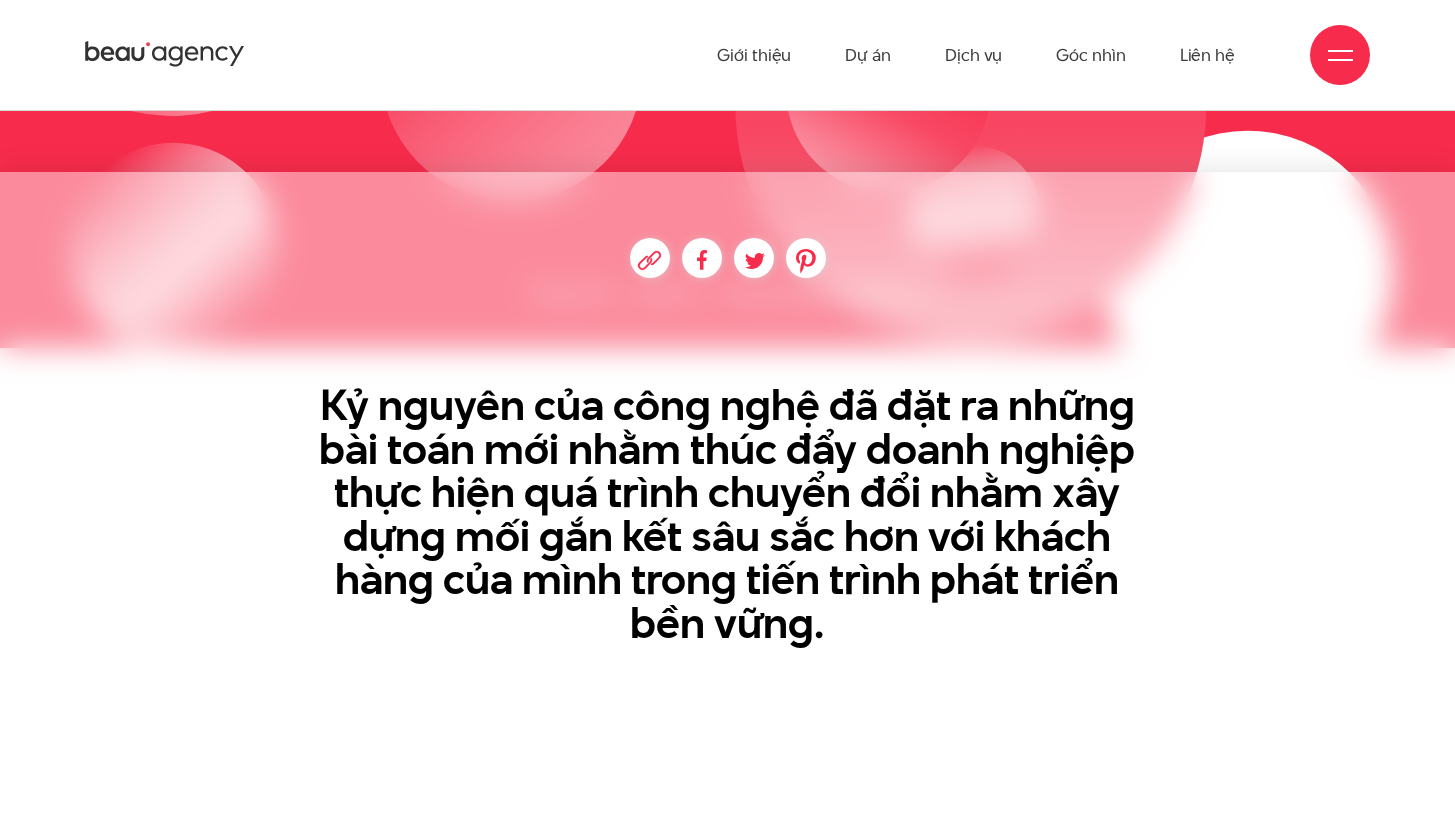 click on "Kỷ nguyên của công nghệ đã đặt ra những bài toán mới nhằm thúc đẩy doanh nghiệp thực hiện quá trình chuyển đổi nhằm xây dựng mối gắn kết sâu sắc hơn với khách hàng của mình trong tiến trình phát triển bền vững." at bounding box center (727, 515) 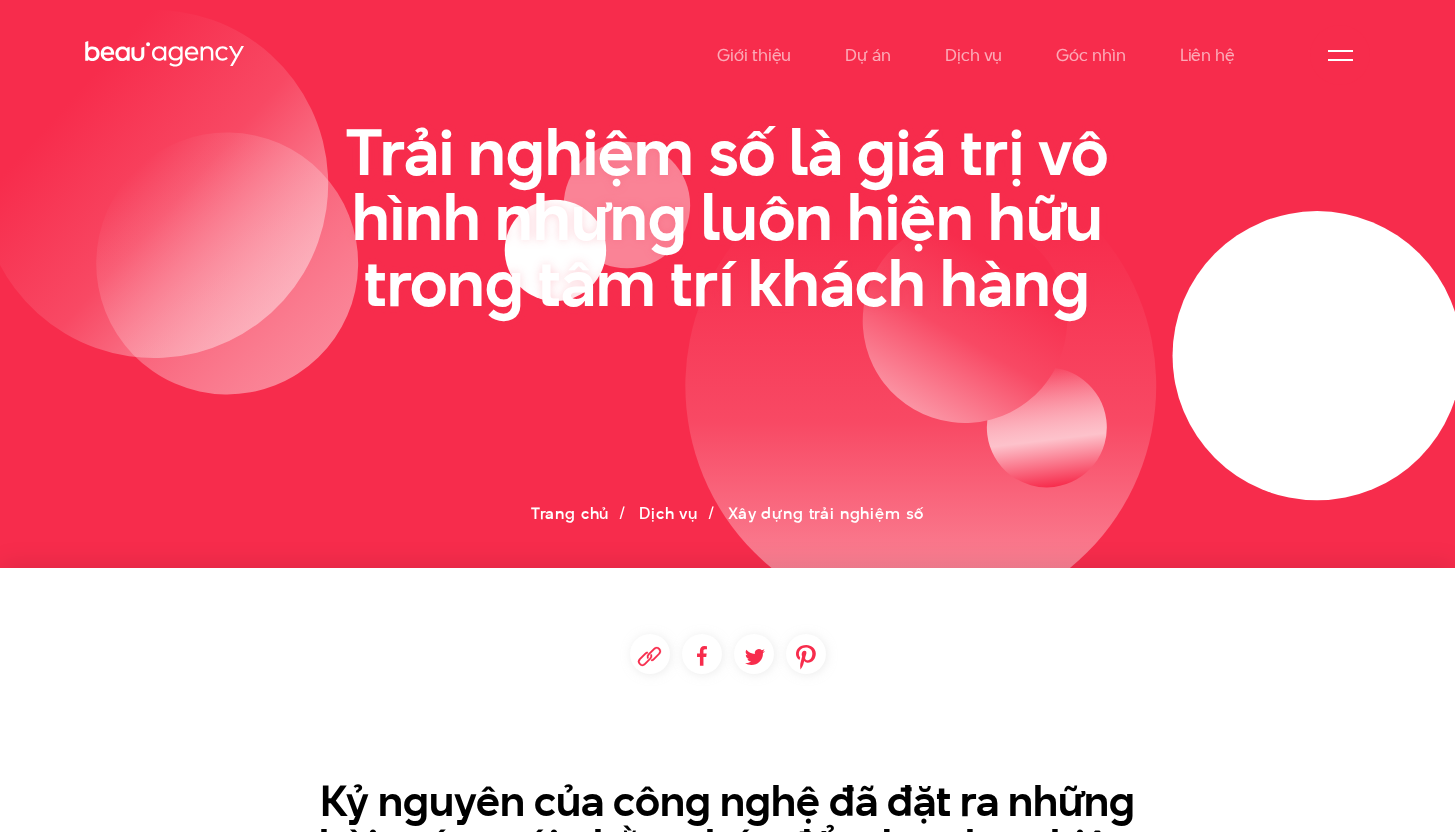 scroll, scrollTop: 0, scrollLeft: 0, axis: both 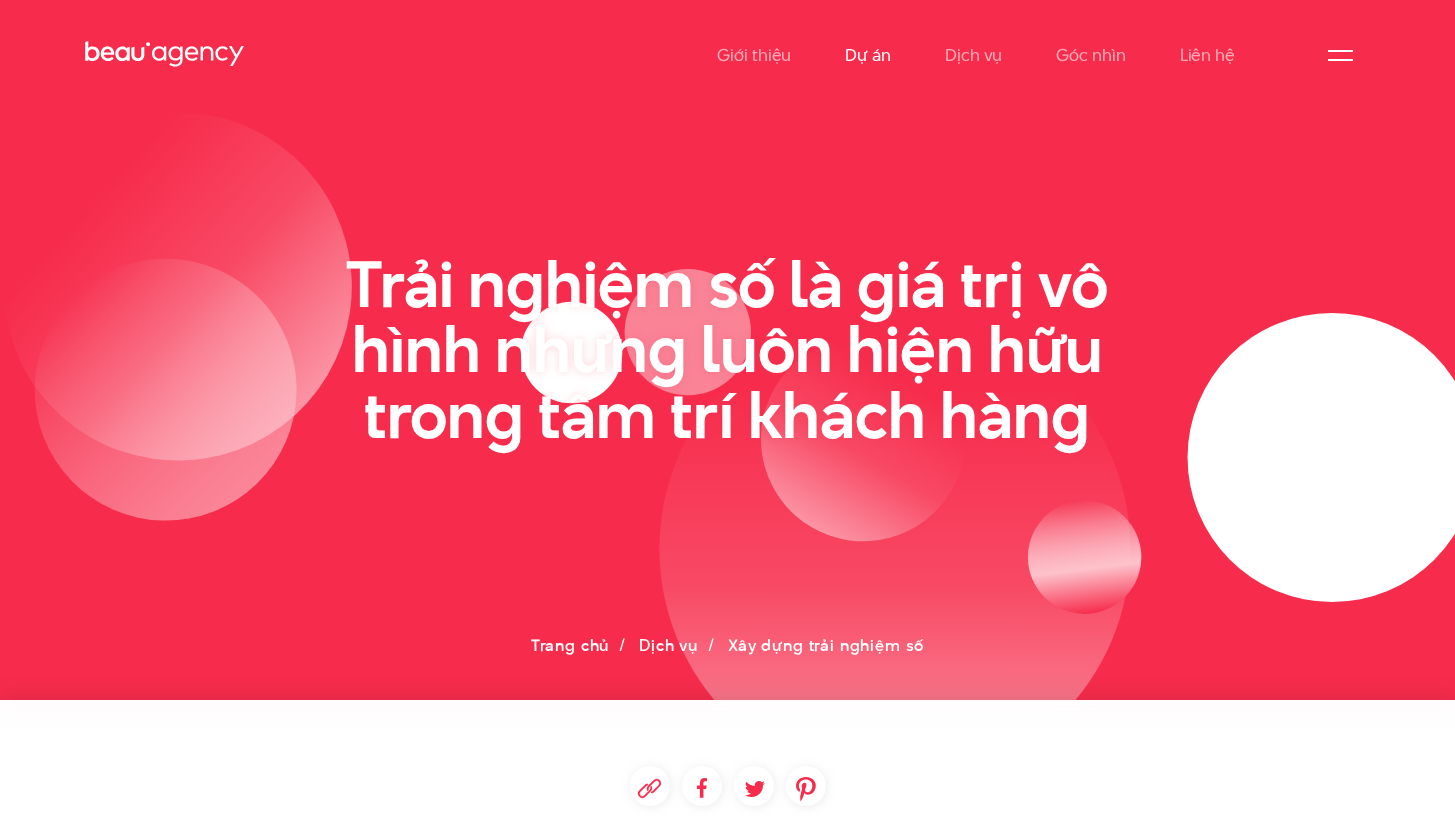 click on "Dự án" at bounding box center (868, 55) 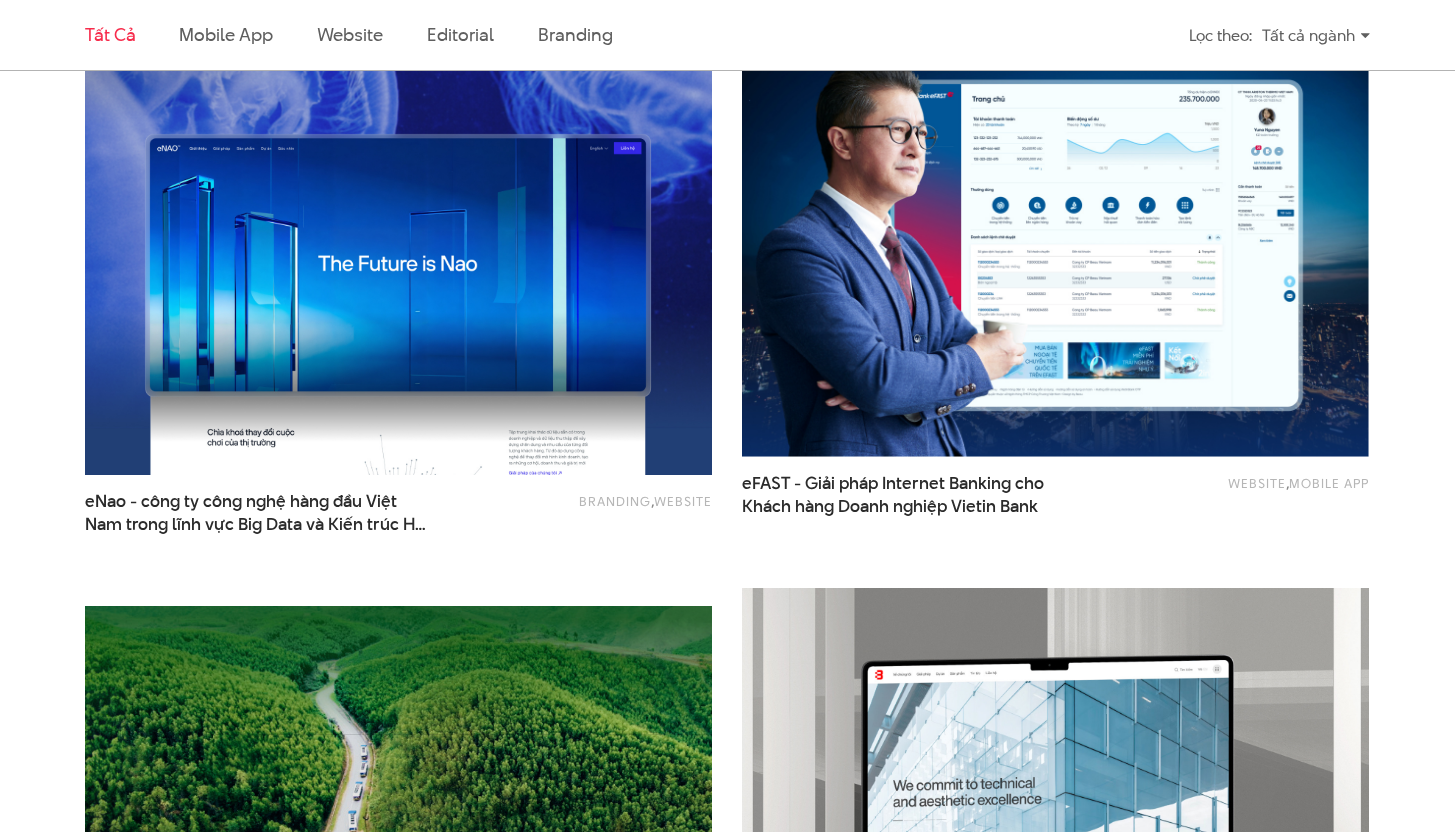 scroll, scrollTop: 2250, scrollLeft: 0, axis: vertical 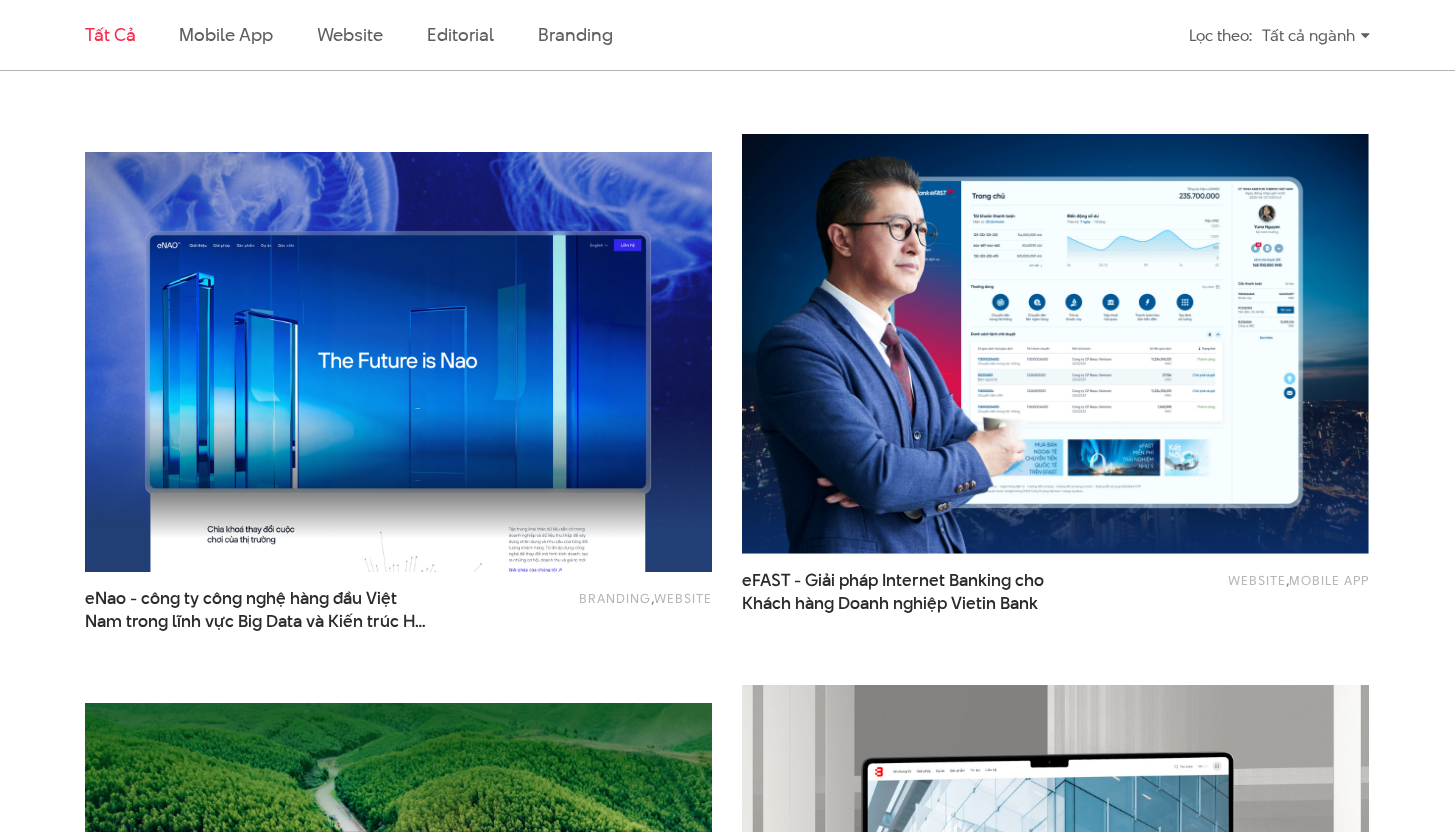 click at bounding box center [398, 362] 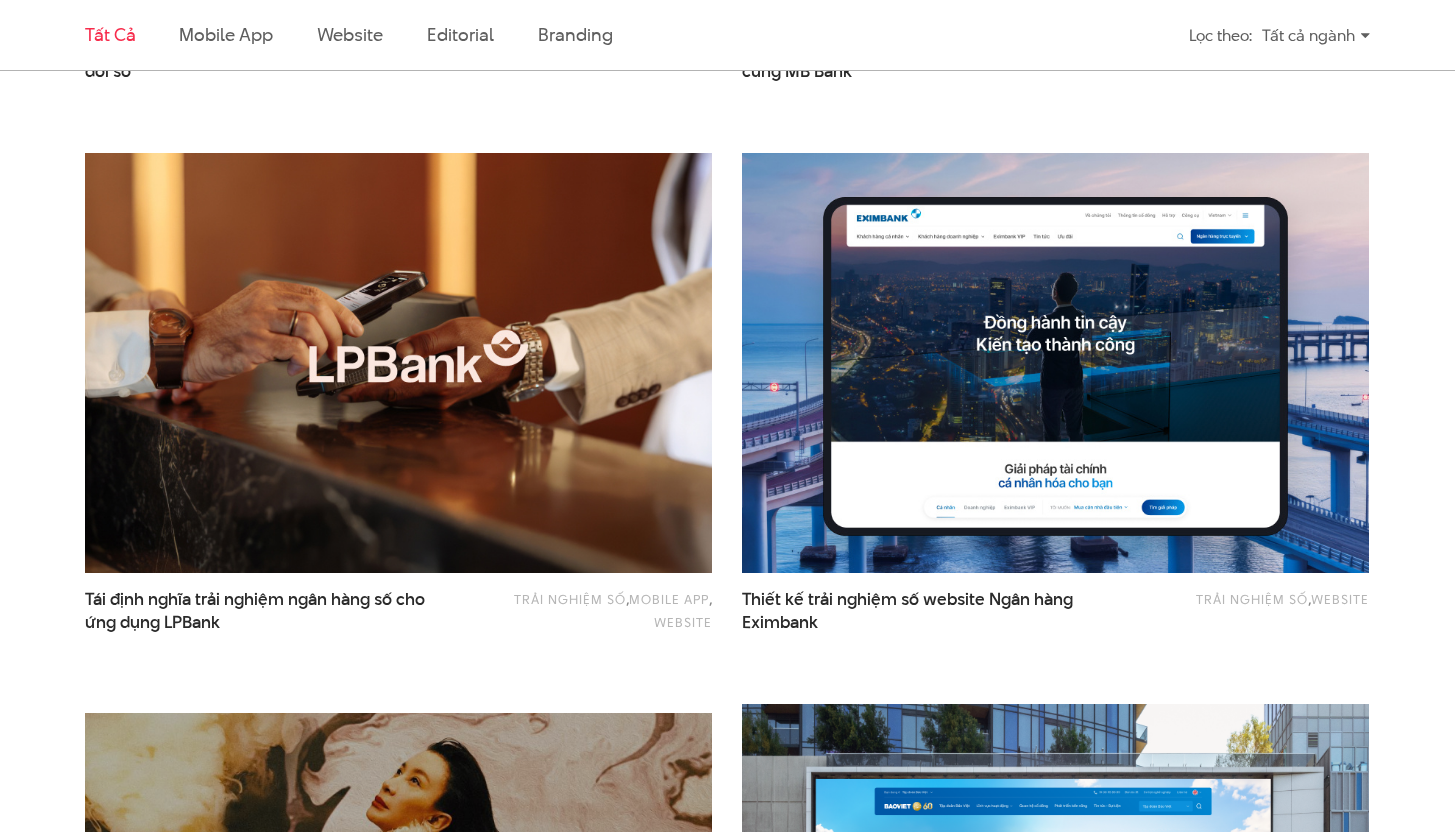 scroll, scrollTop: 1034, scrollLeft: 0, axis: vertical 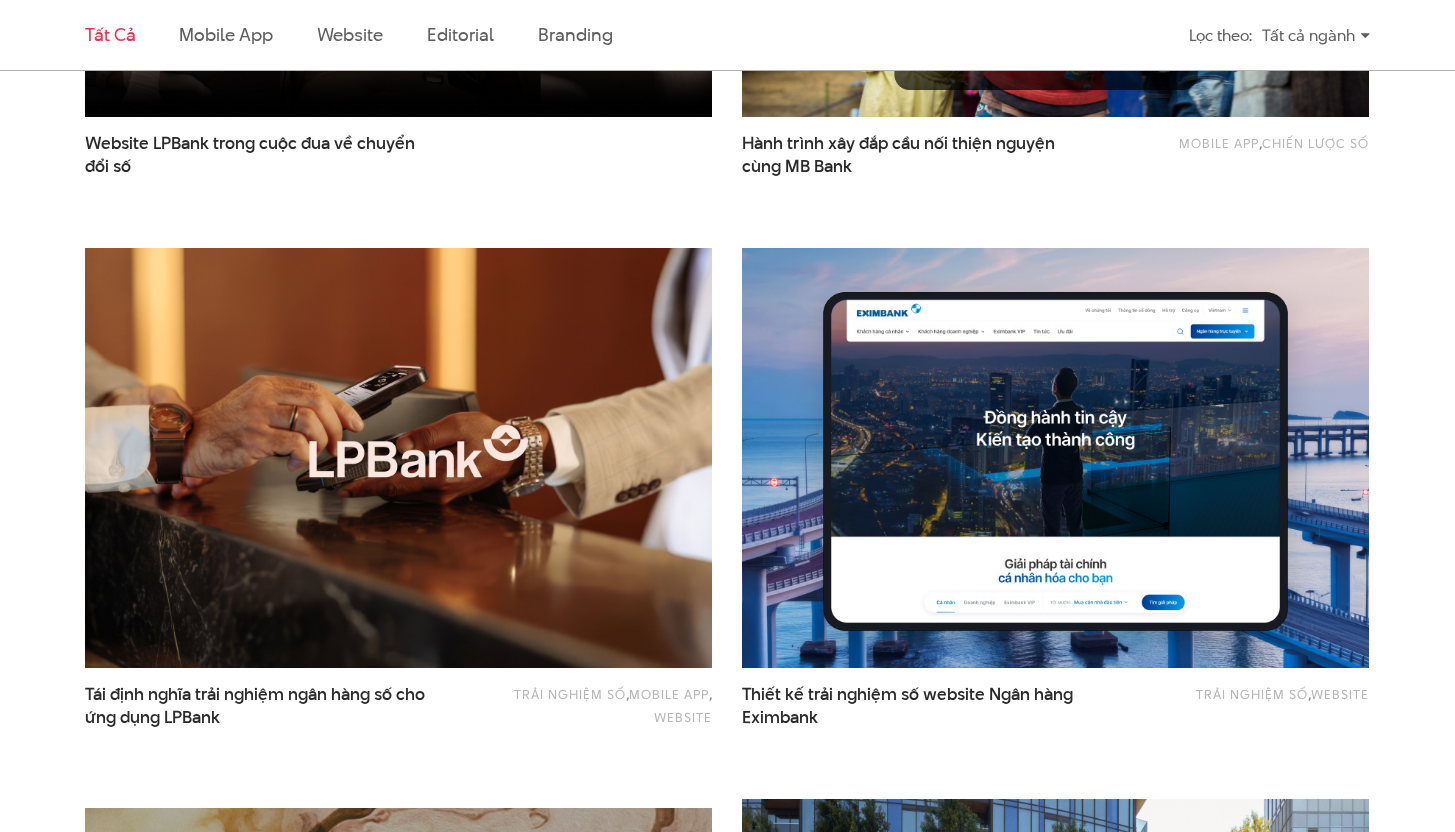 click at bounding box center [398, 458] 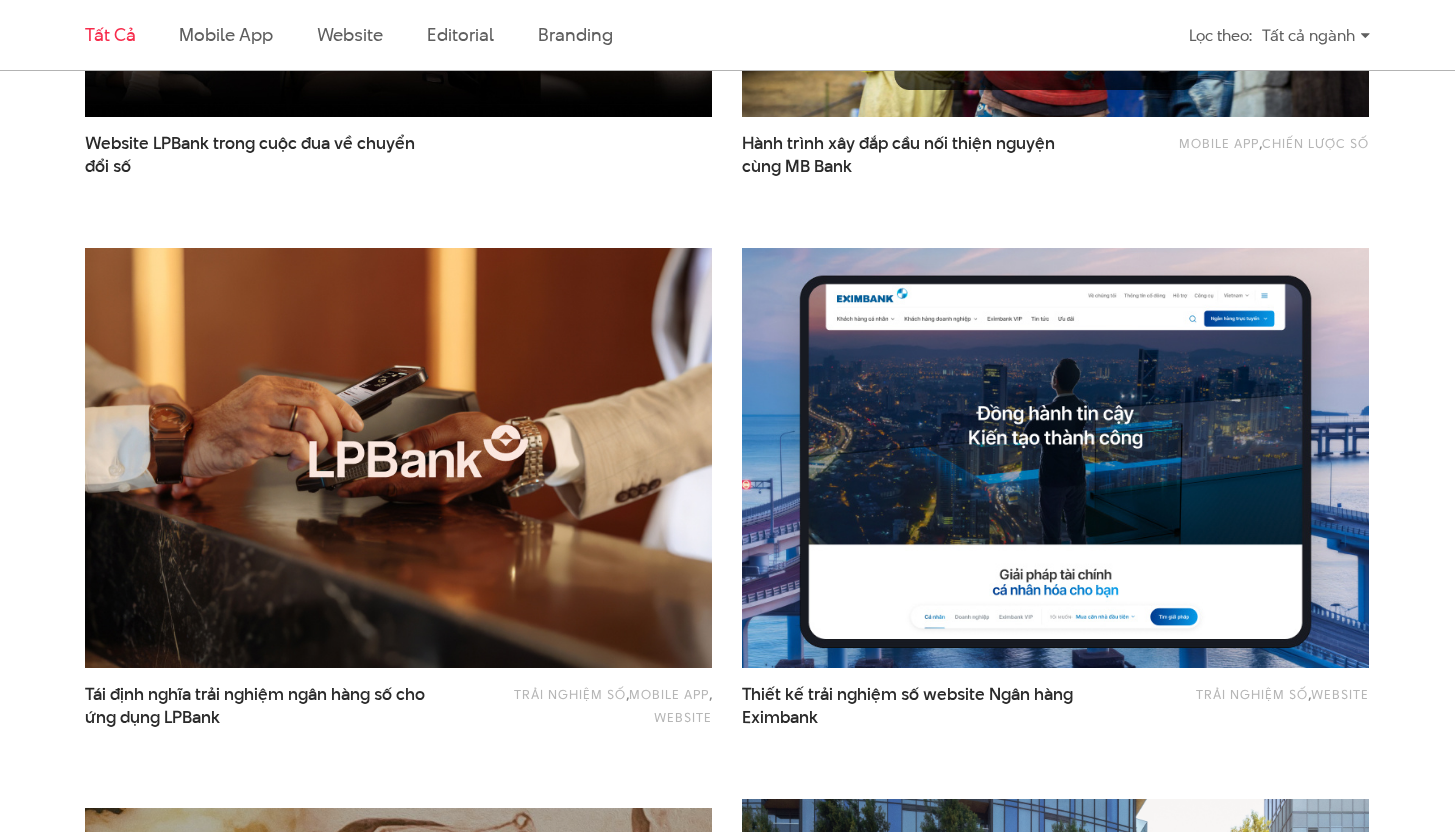 click at bounding box center [1056, 458] 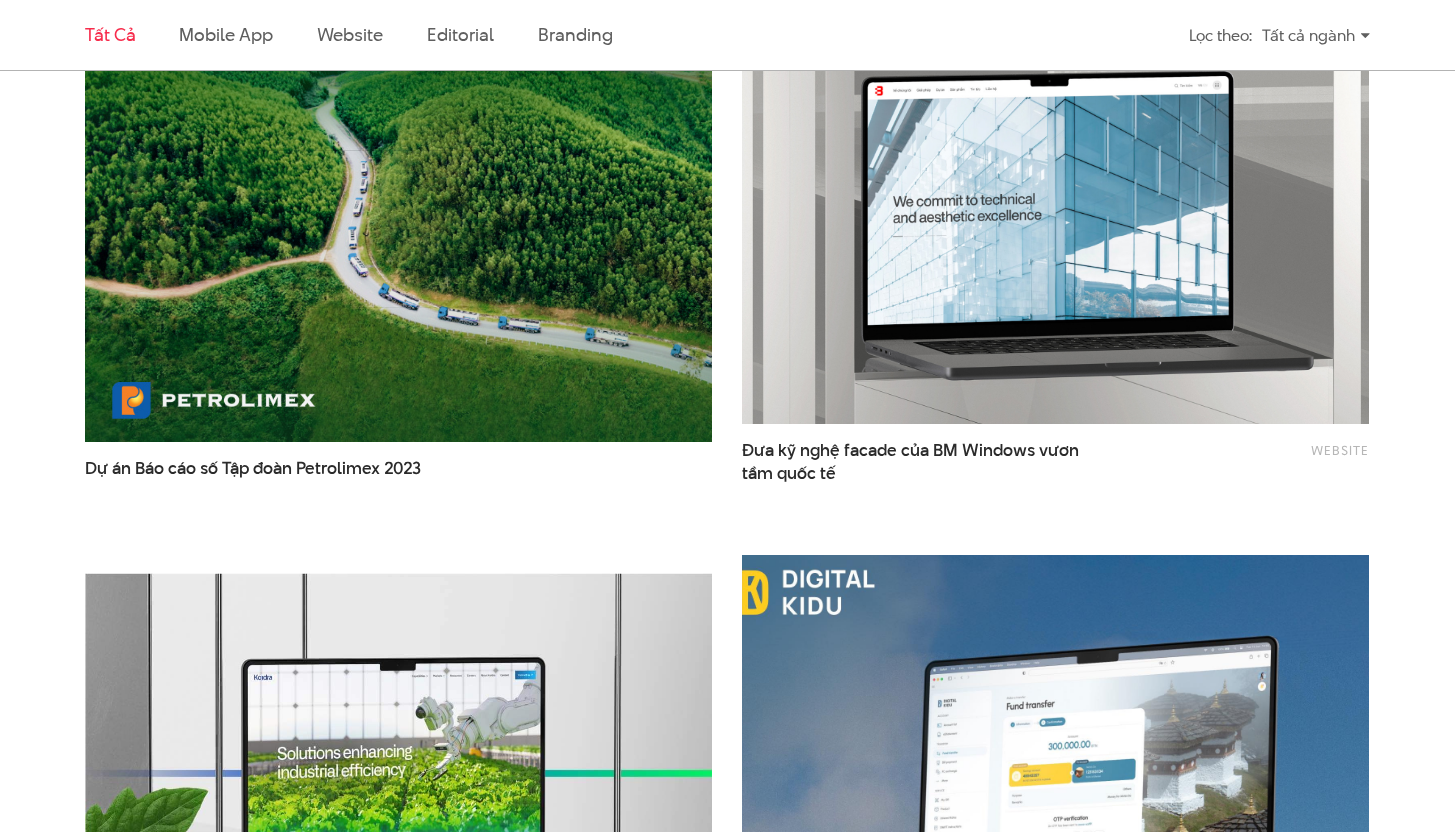 scroll, scrollTop: 2782, scrollLeft: 0, axis: vertical 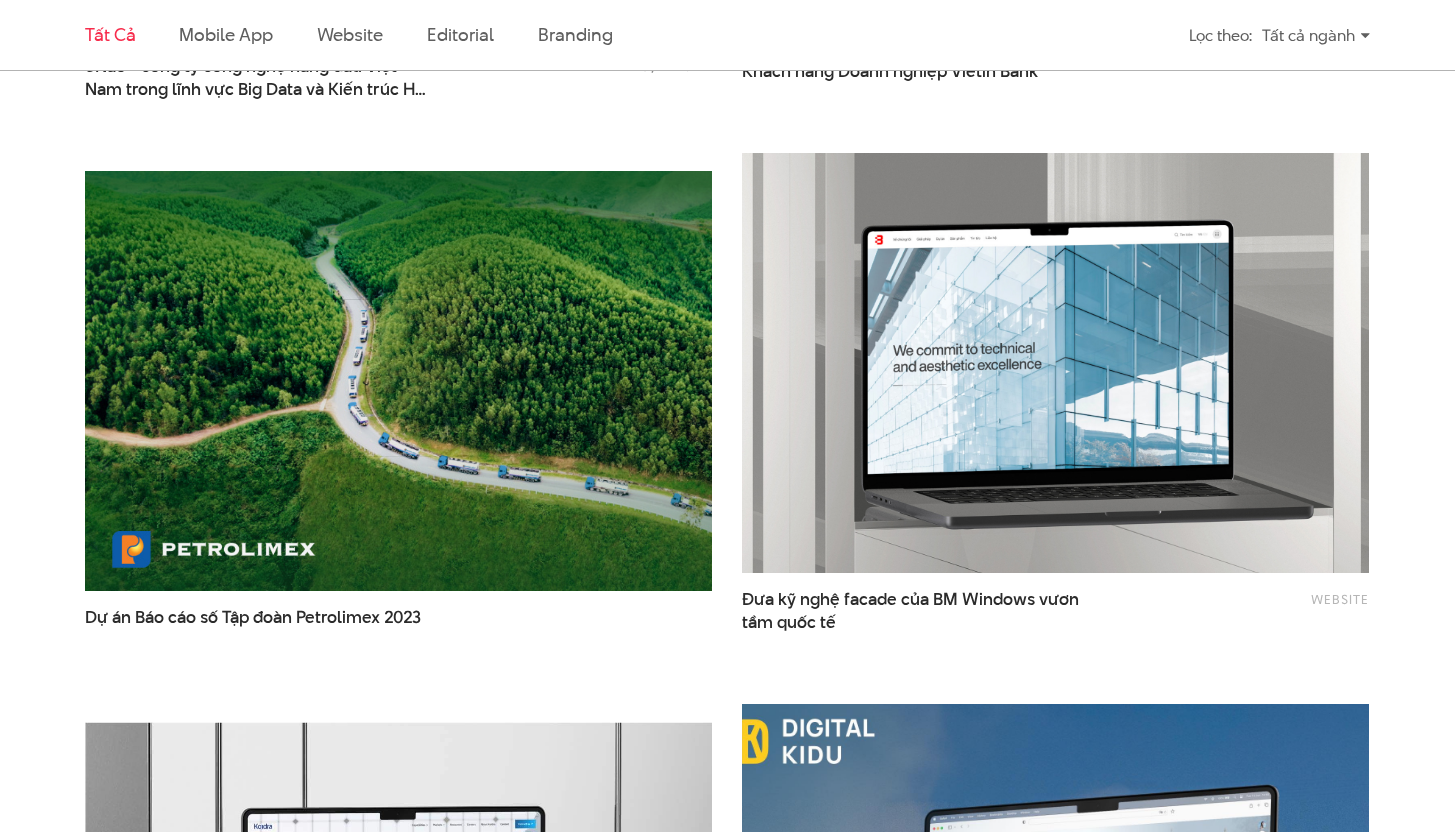 click at bounding box center (1055, 363) 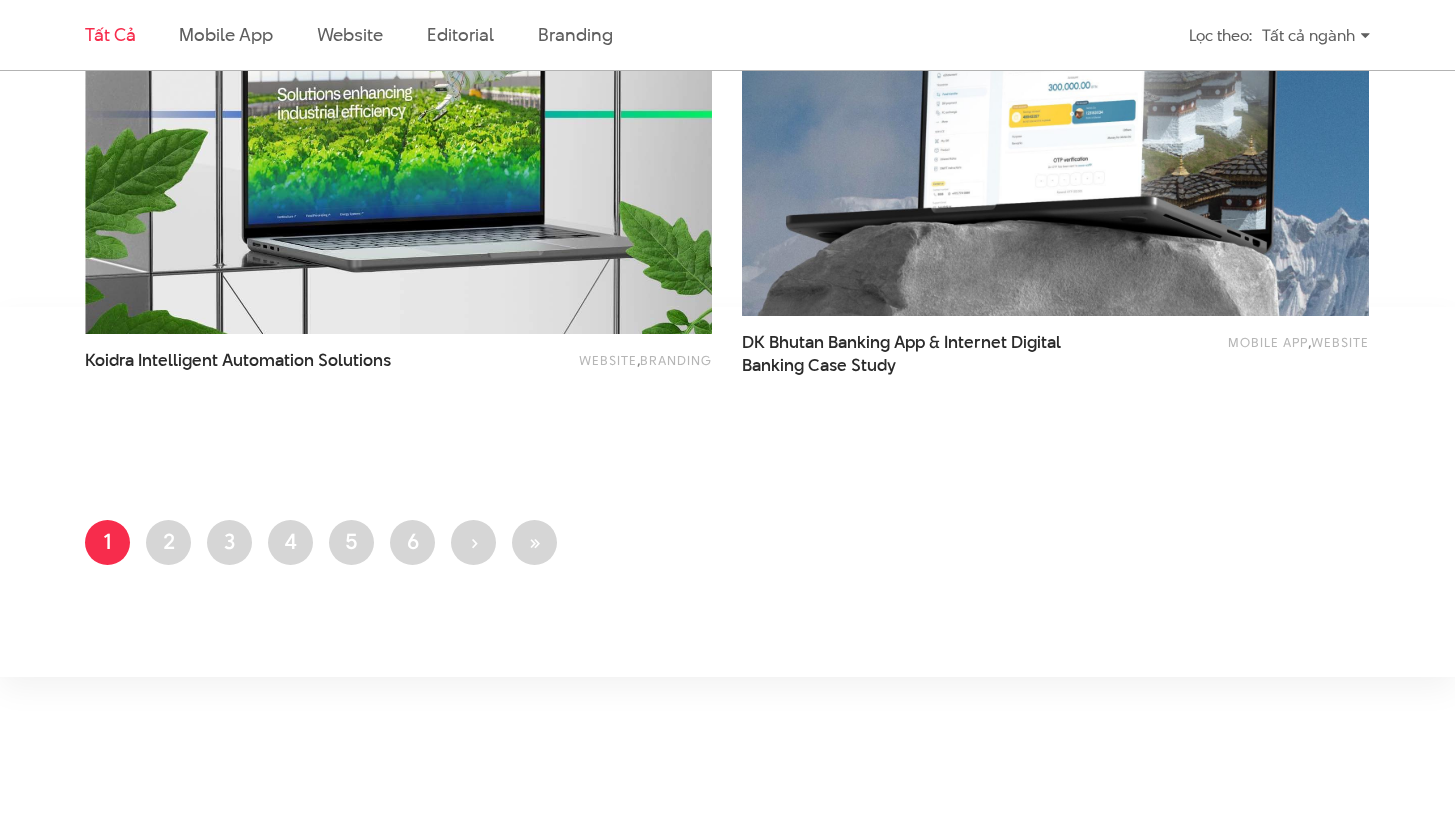 scroll, scrollTop: 3653, scrollLeft: 0, axis: vertical 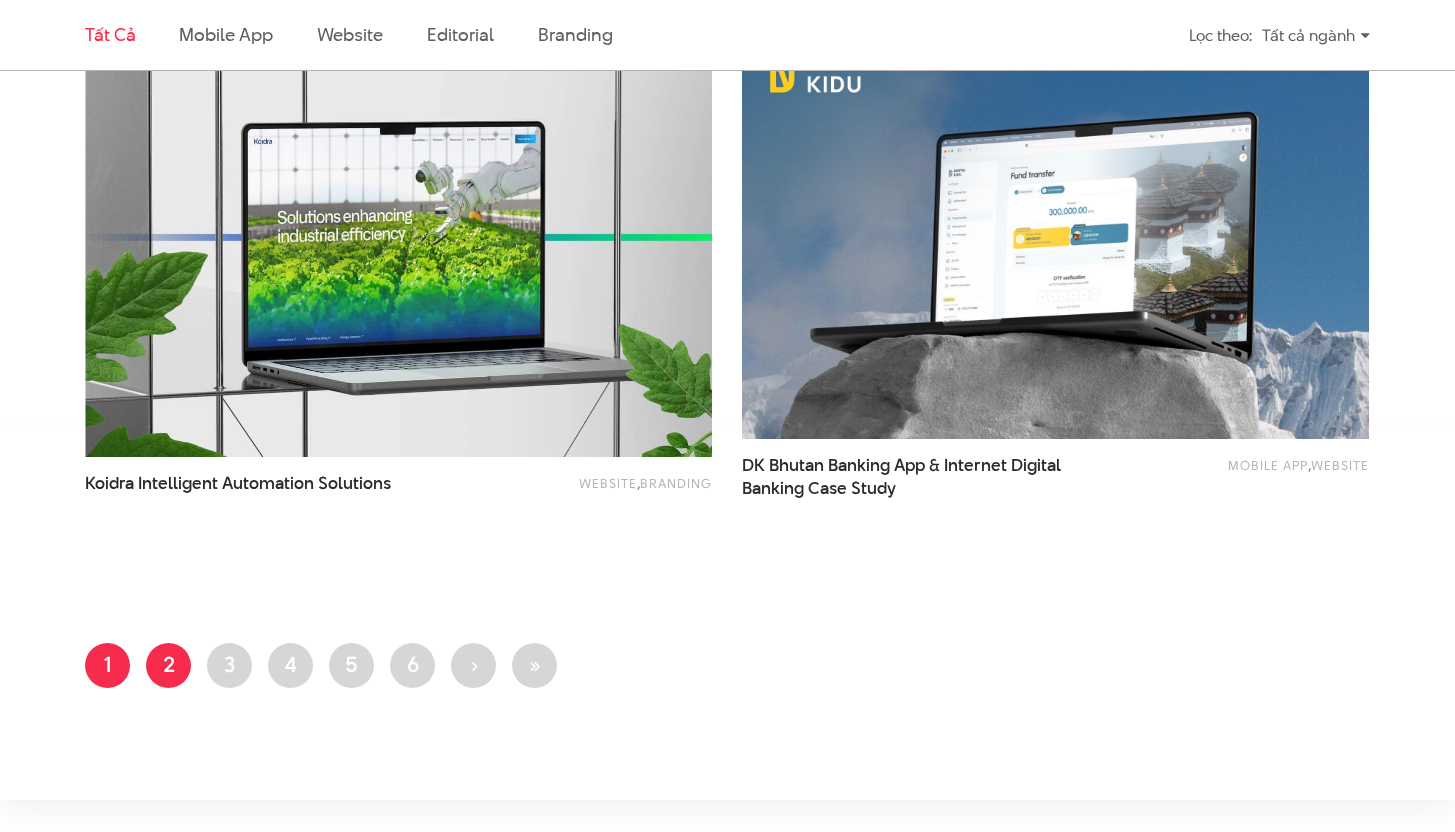 click on "Trang
2" at bounding box center (168, 665) 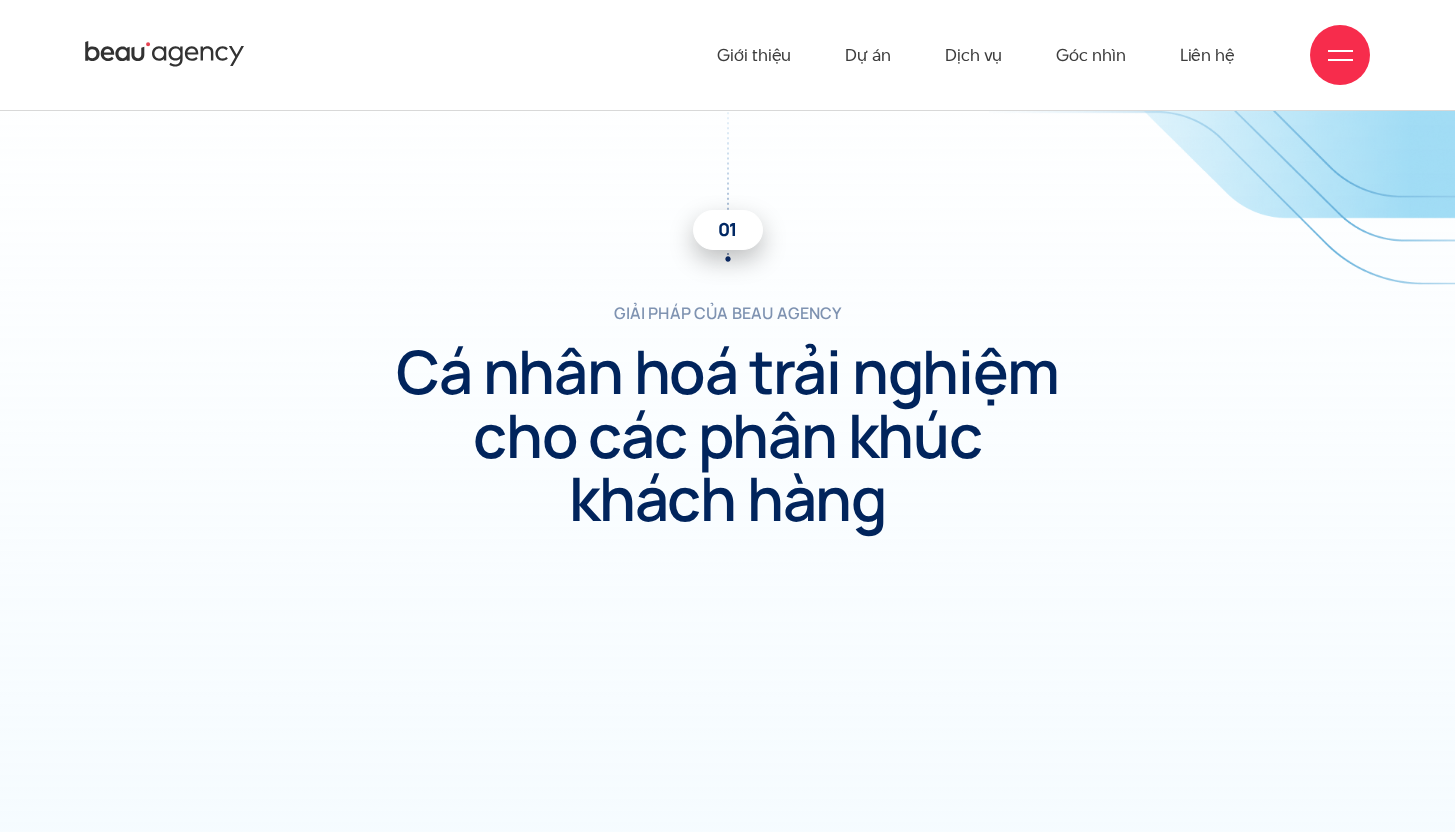 scroll, scrollTop: 3463, scrollLeft: 0, axis: vertical 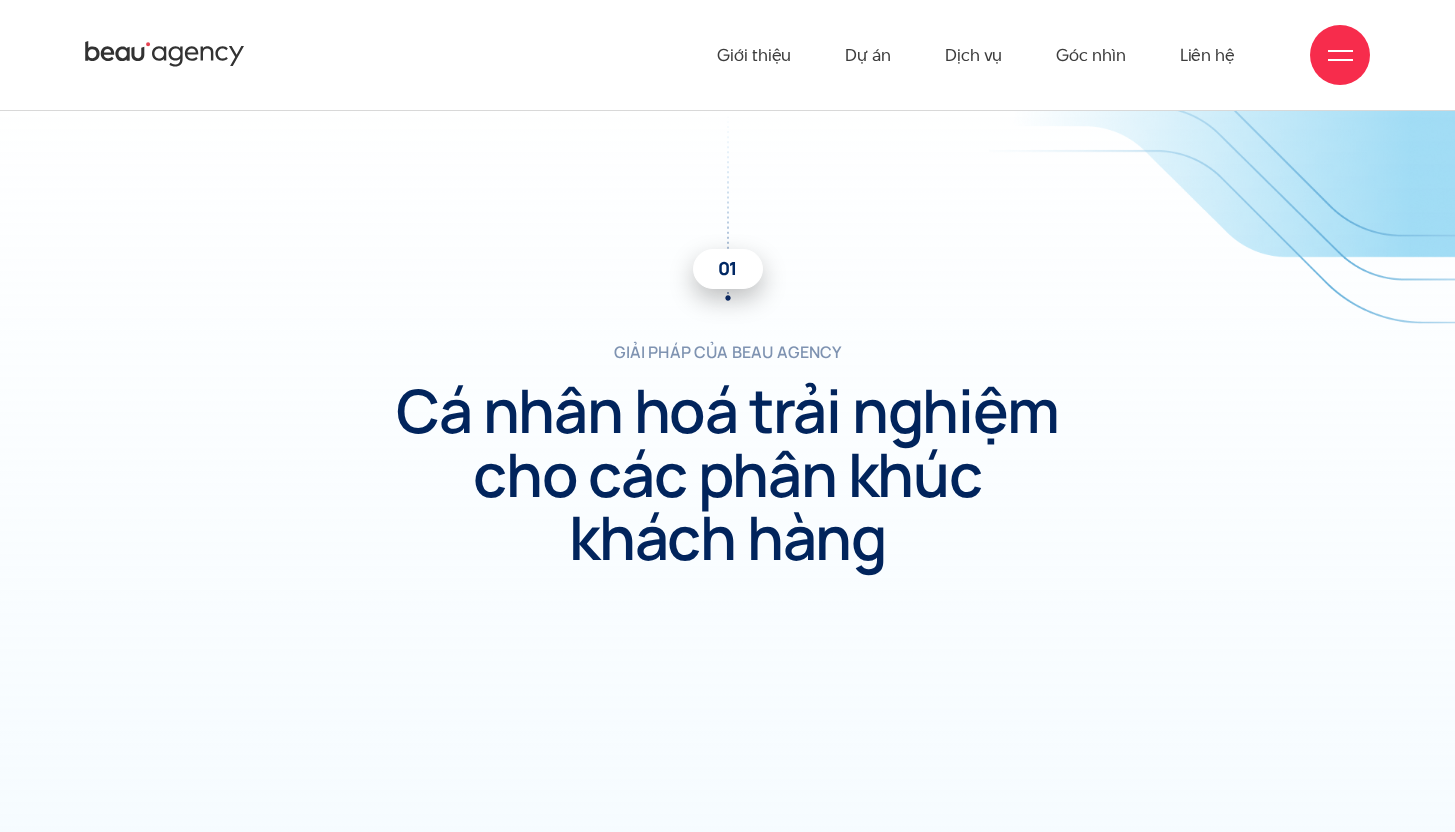 click on "giải pháp của beau agency" at bounding box center [727, 352] 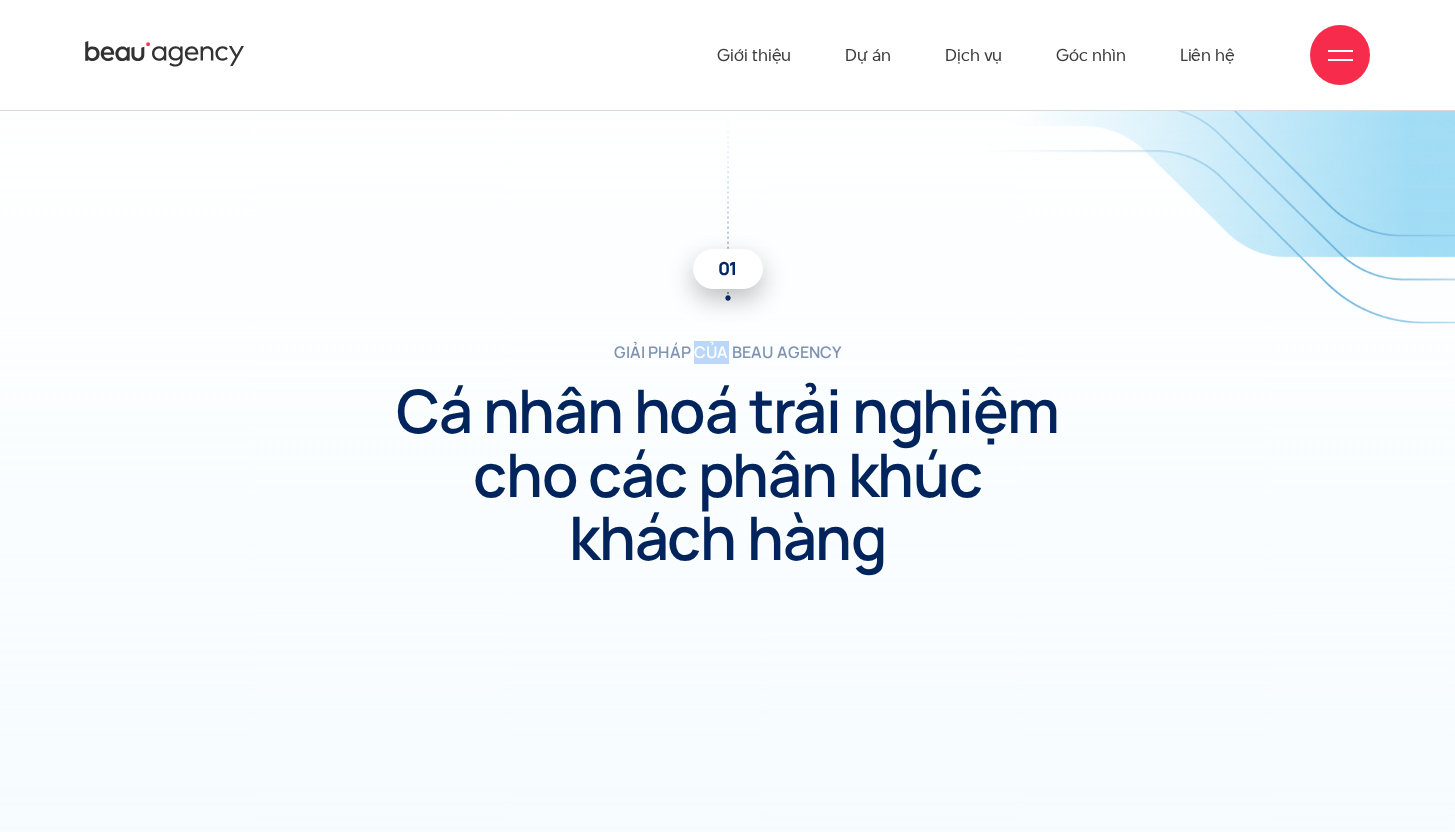 click on "giải pháp của beau agency" at bounding box center (727, 352) 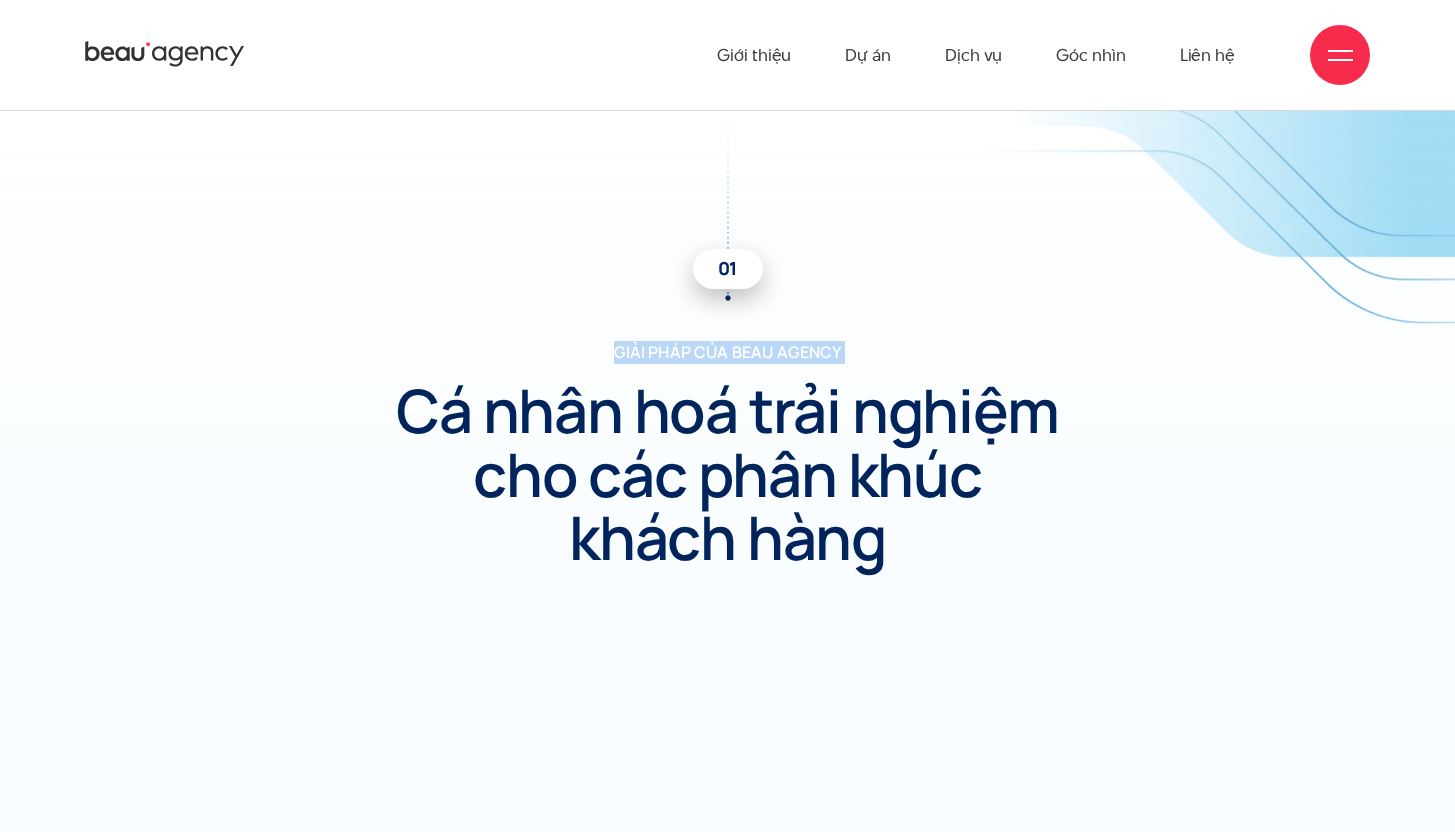 click on "giải pháp của beau agency" at bounding box center (727, 352) 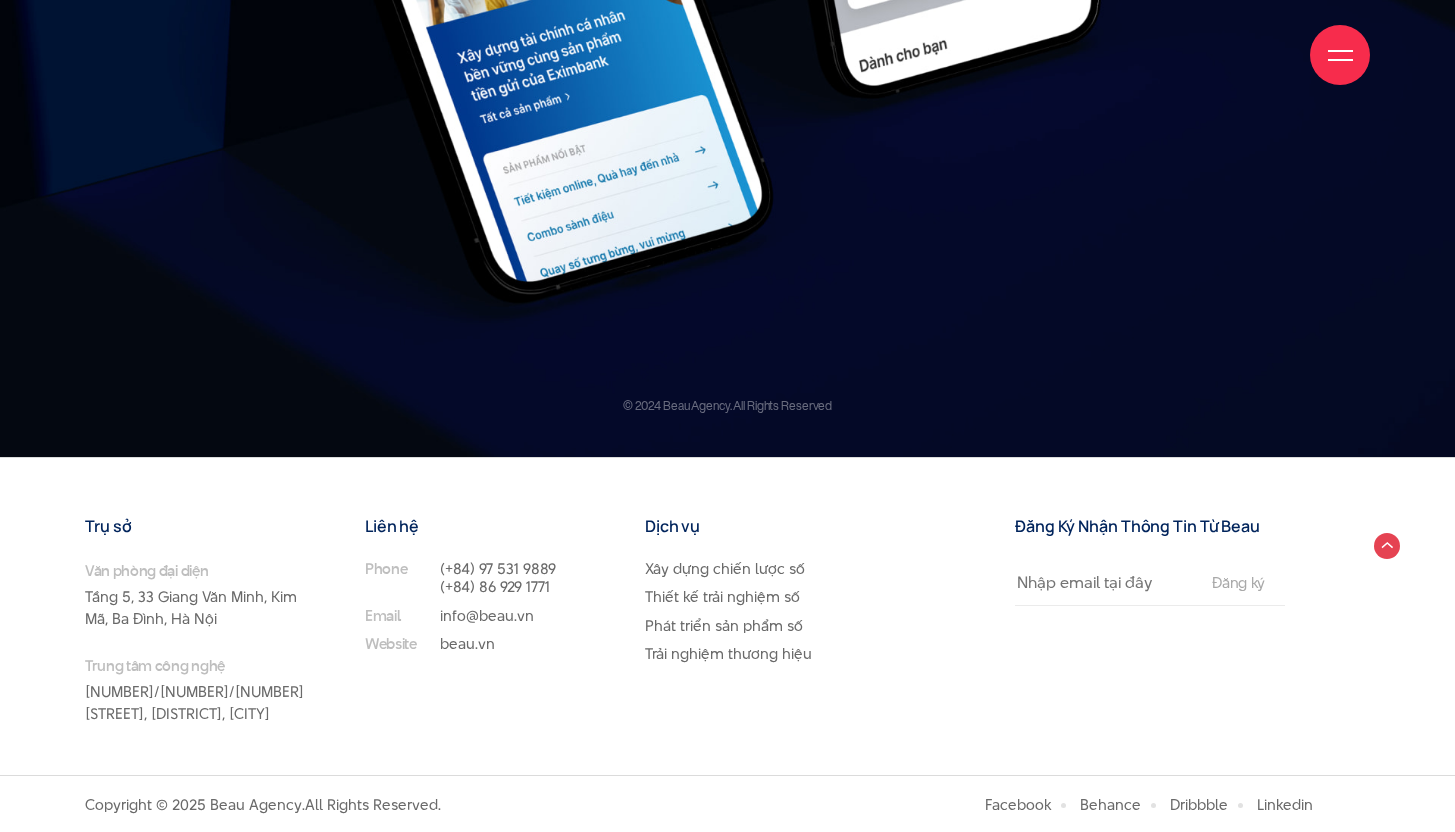 scroll, scrollTop: 23197, scrollLeft: 0, axis: vertical 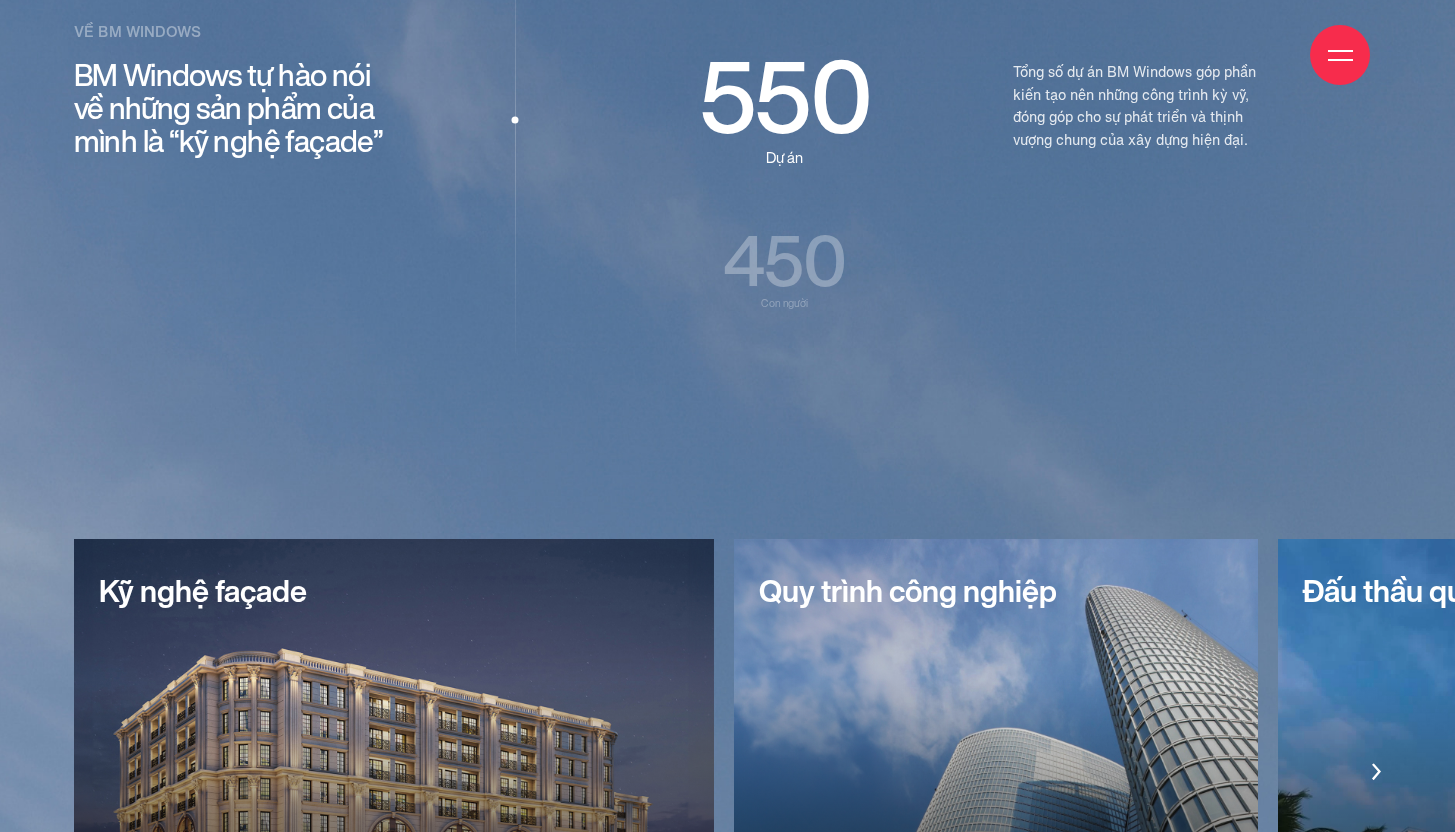 click on "450
Con người" at bounding box center [784, 267] 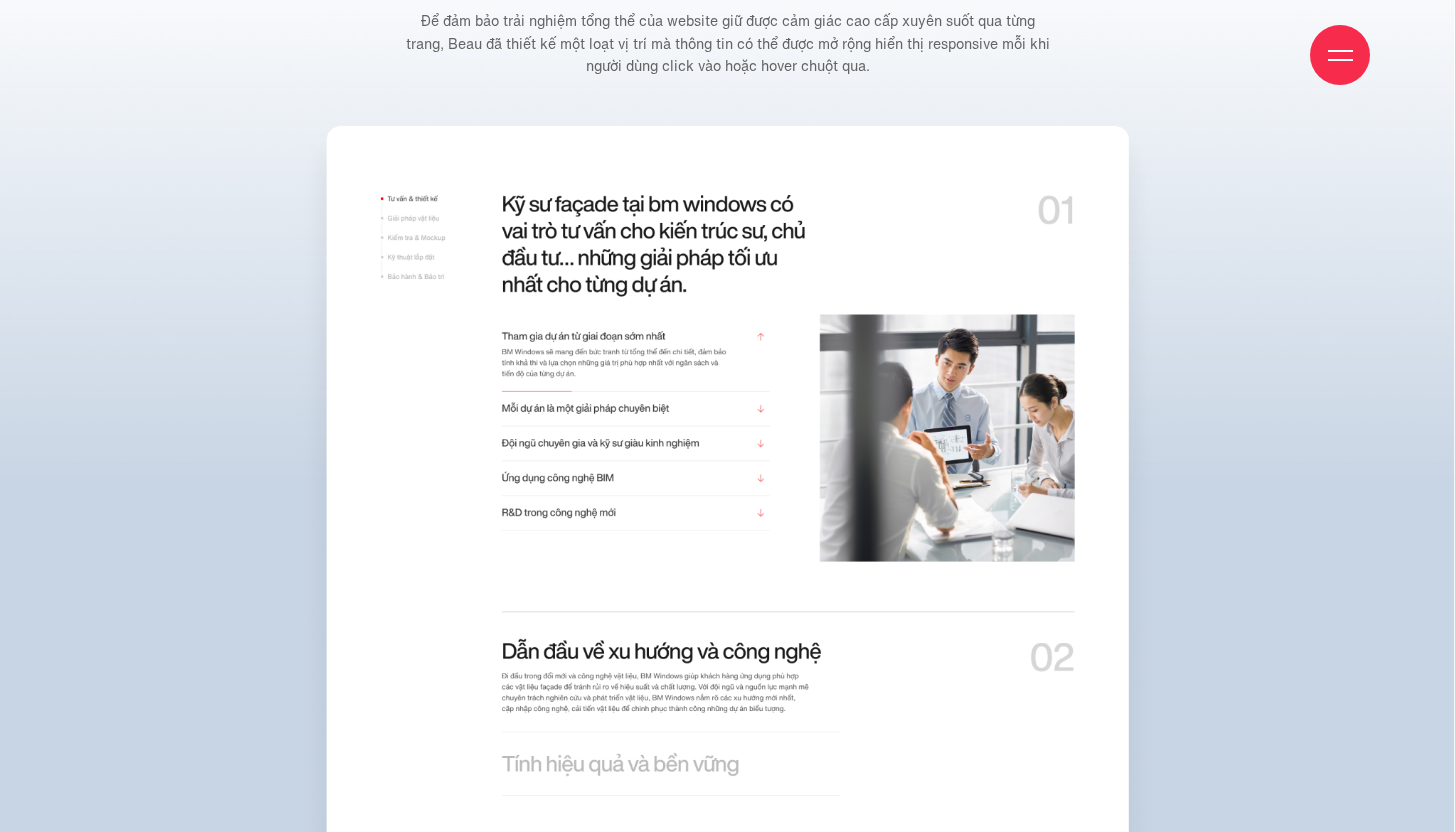 scroll, scrollTop: 16359, scrollLeft: 0, axis: vertical 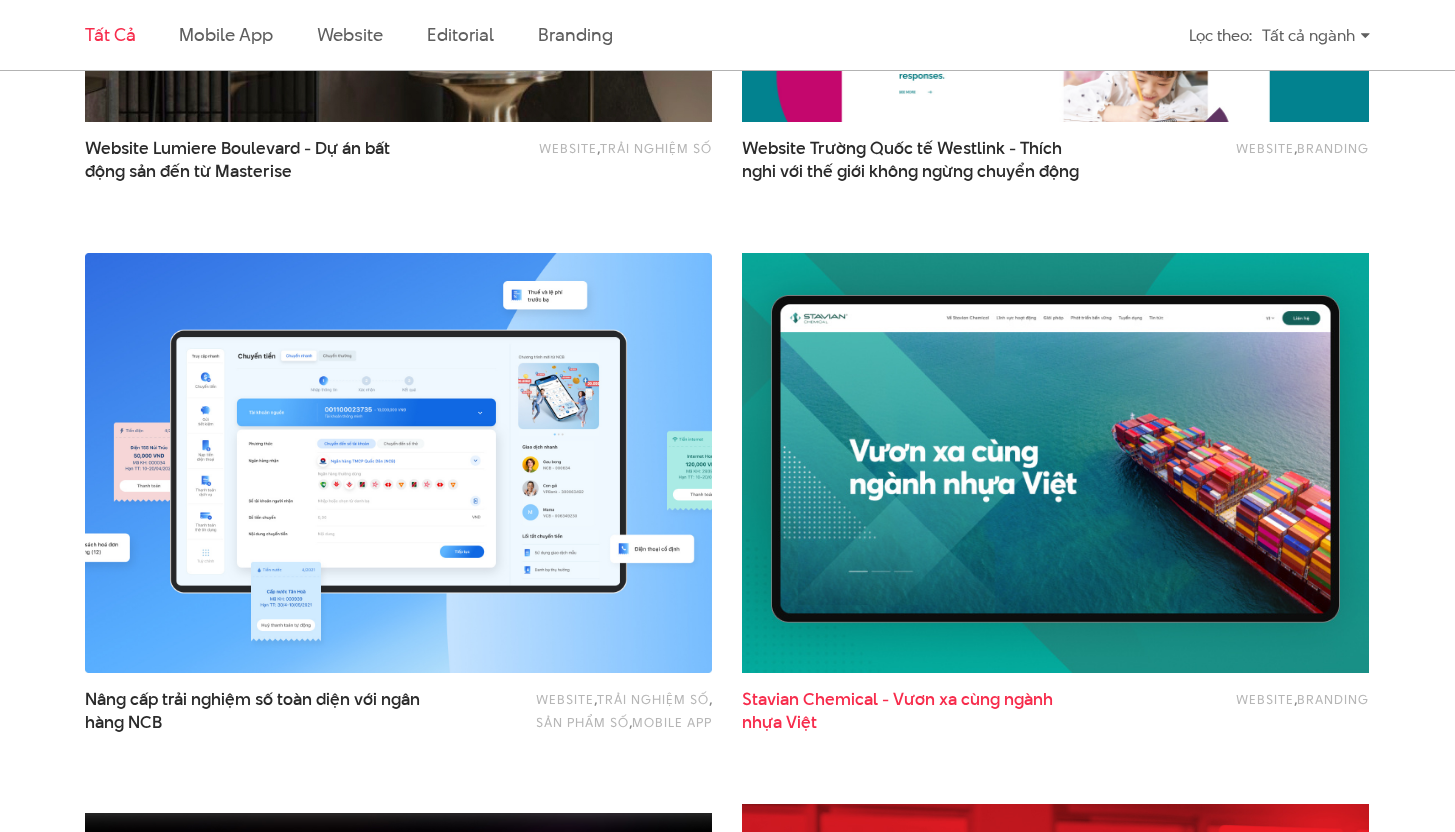click on "Stavian Chemical - Vươn xa cùng ngành  nhựa Việt" at bounding box center (914, 711) 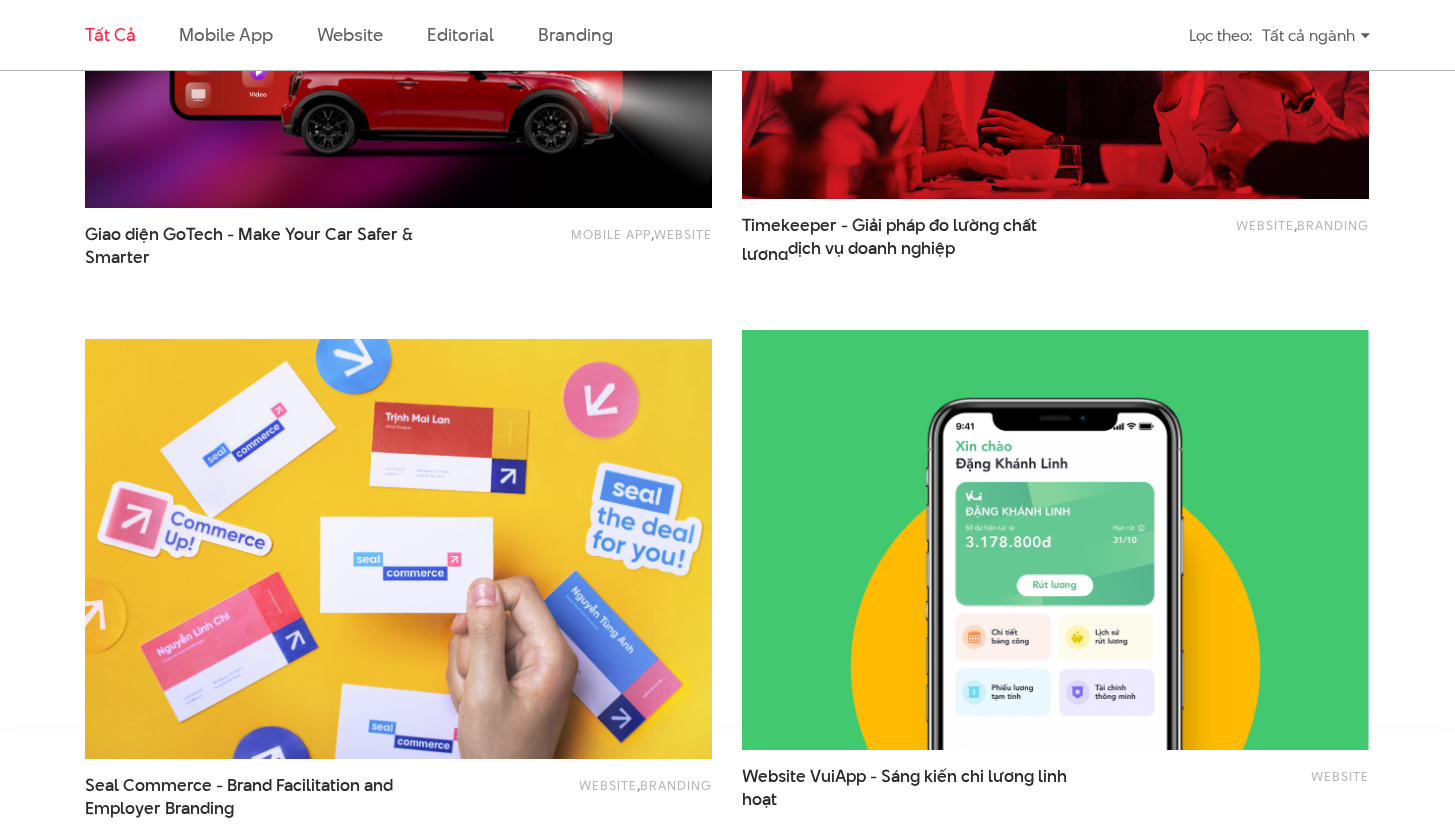 scroll, scrollTop: 3470, scrollLeft: 0, axis: vertical 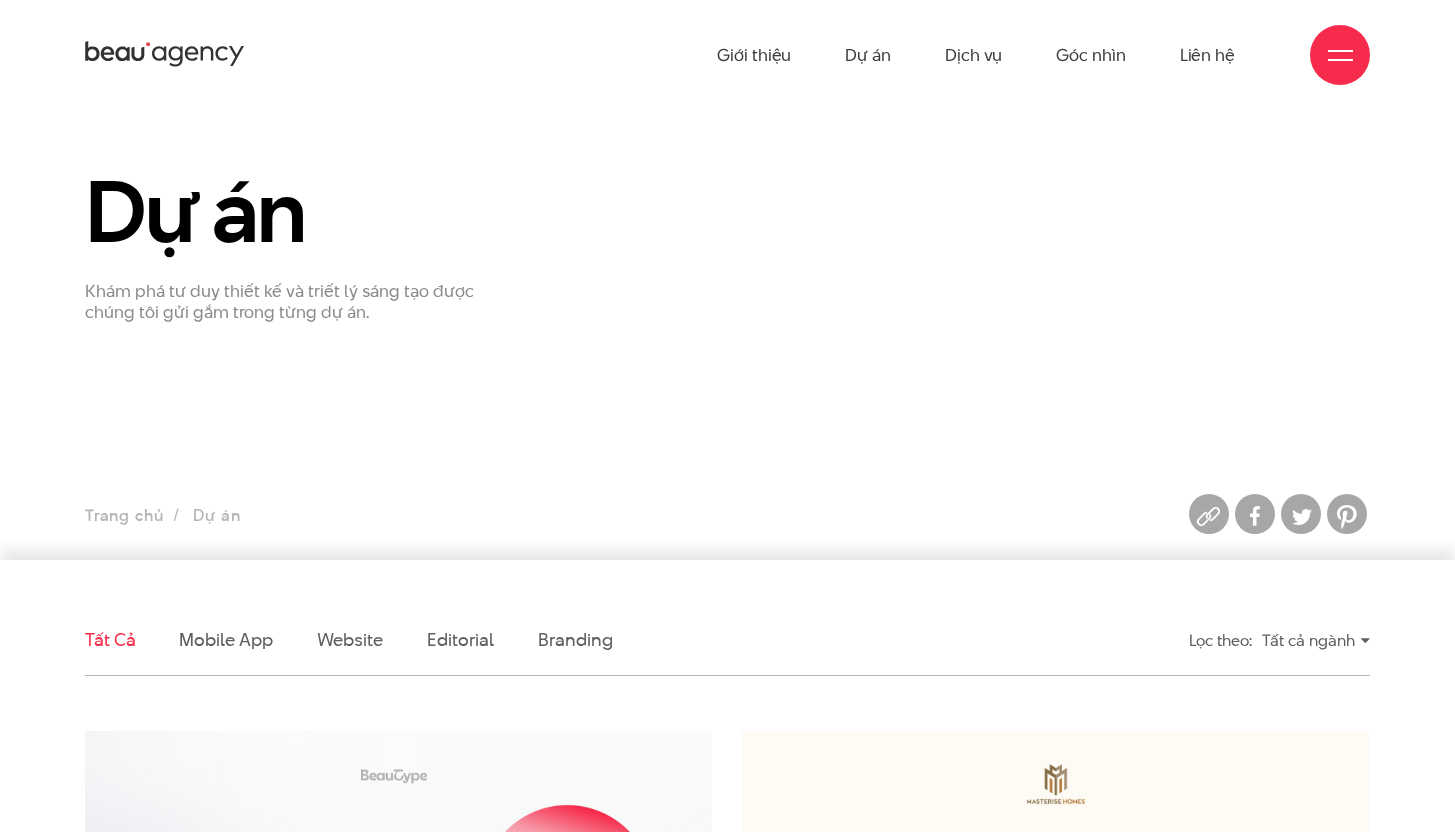 click on "Website" at bounding box center [350, 639] 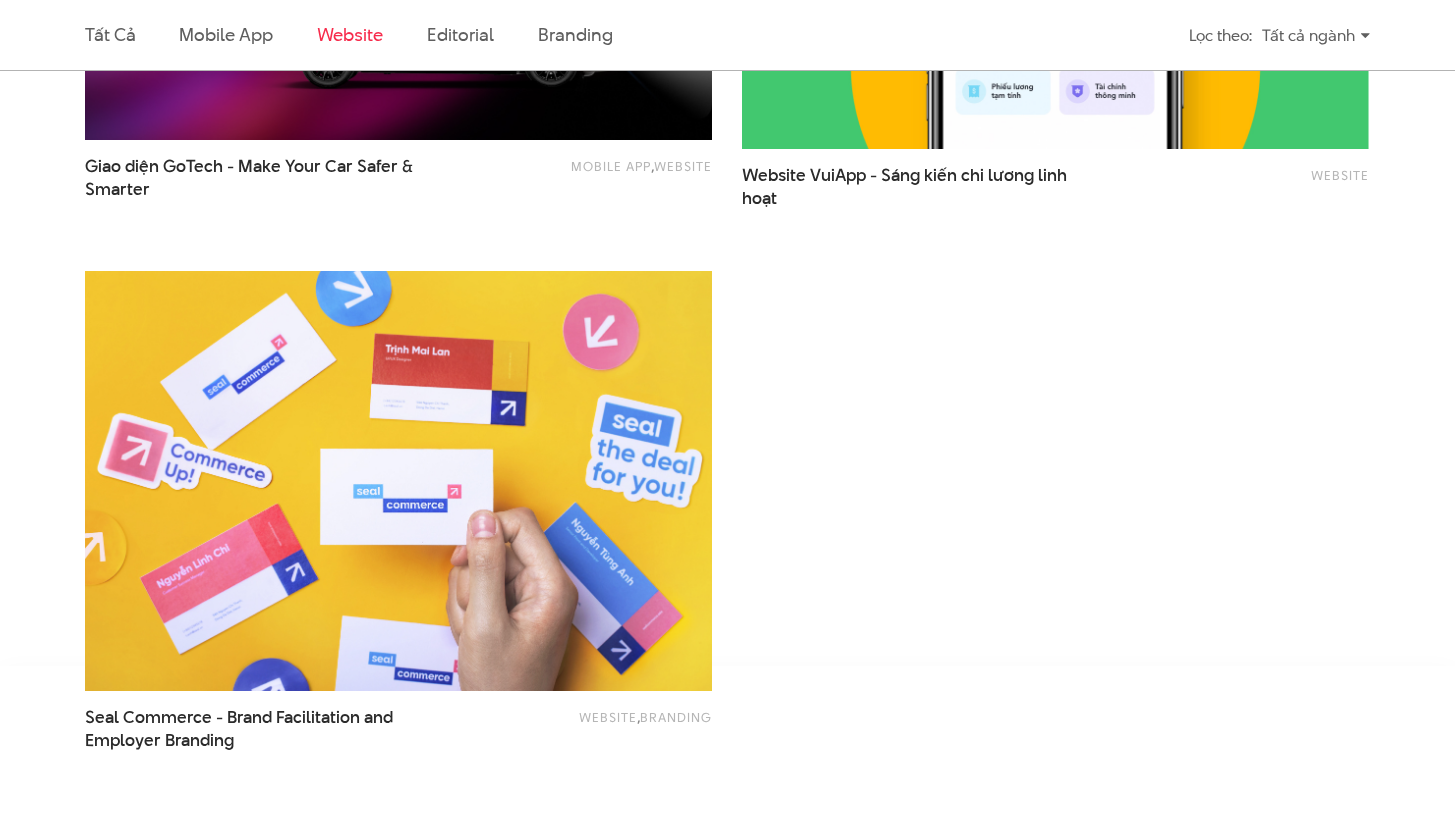 scroll, scrollTop: 3381, scrollLeft: 0, axis: vertical 